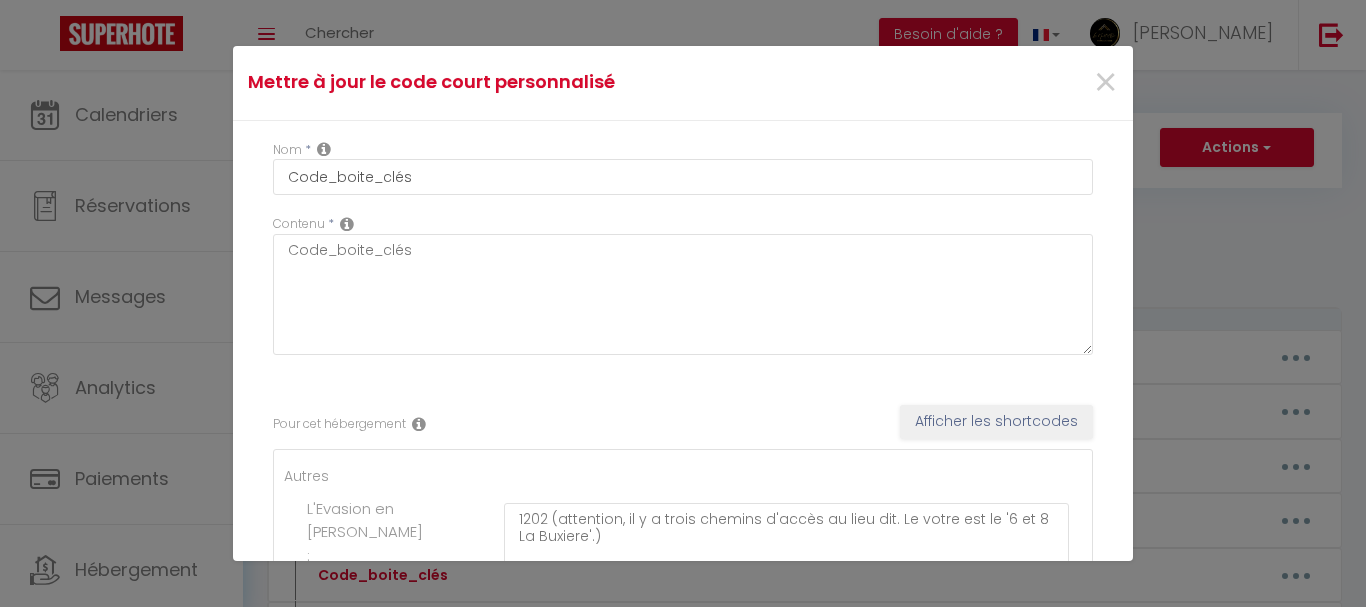 scroll, scrollTop: 290, scrollLeft: 0, axis: vertical 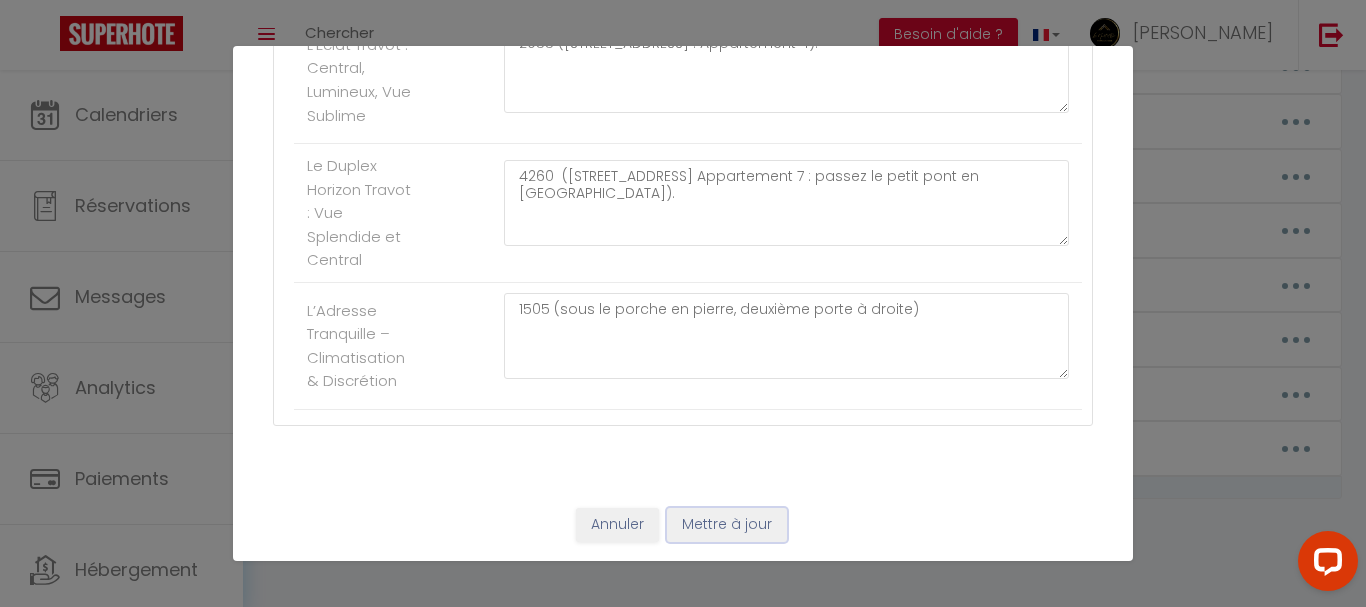 click on "Mettre à jour" at bounding box center (727, 525) 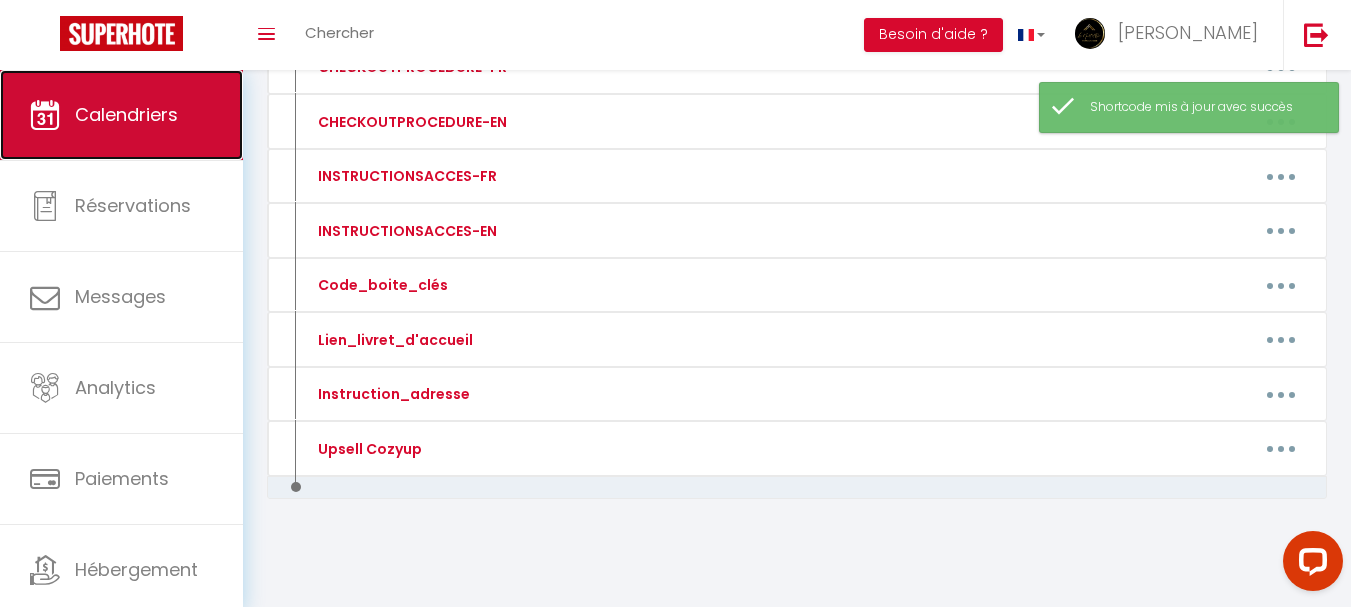 click on "Calendriers" at bounding box center [126, 114] 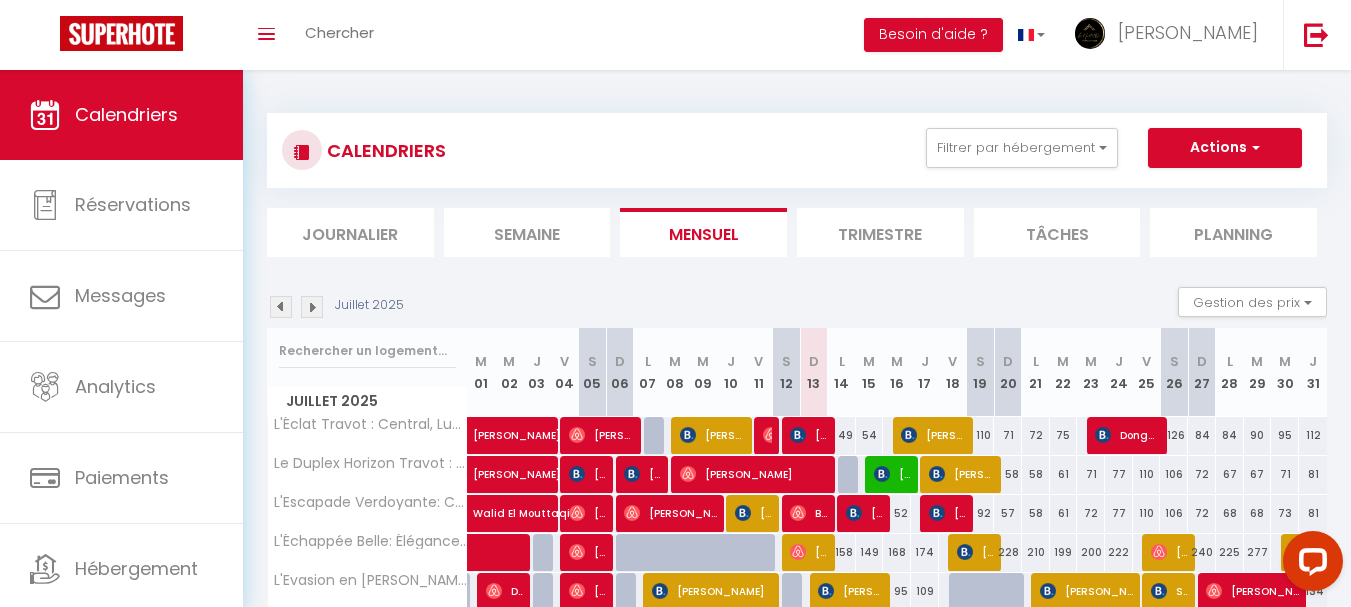 scroll, scrollTop: 100, scrollLeft: 0, axis: vertical 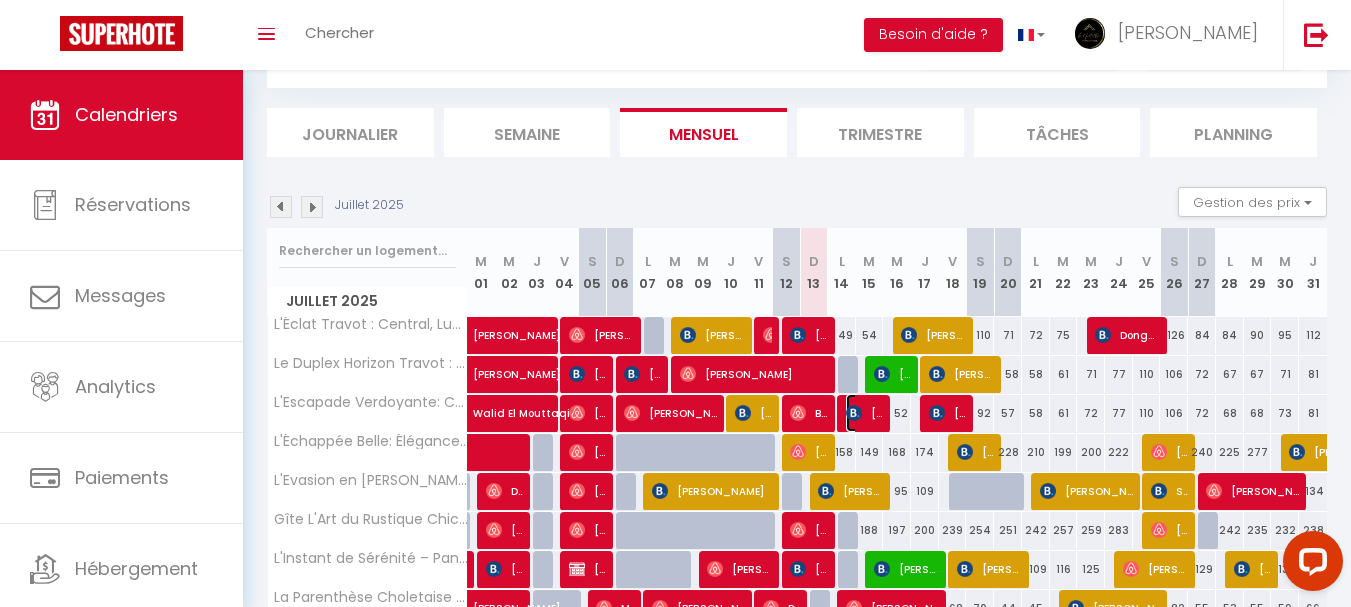 click at bounding box center [854, 413] 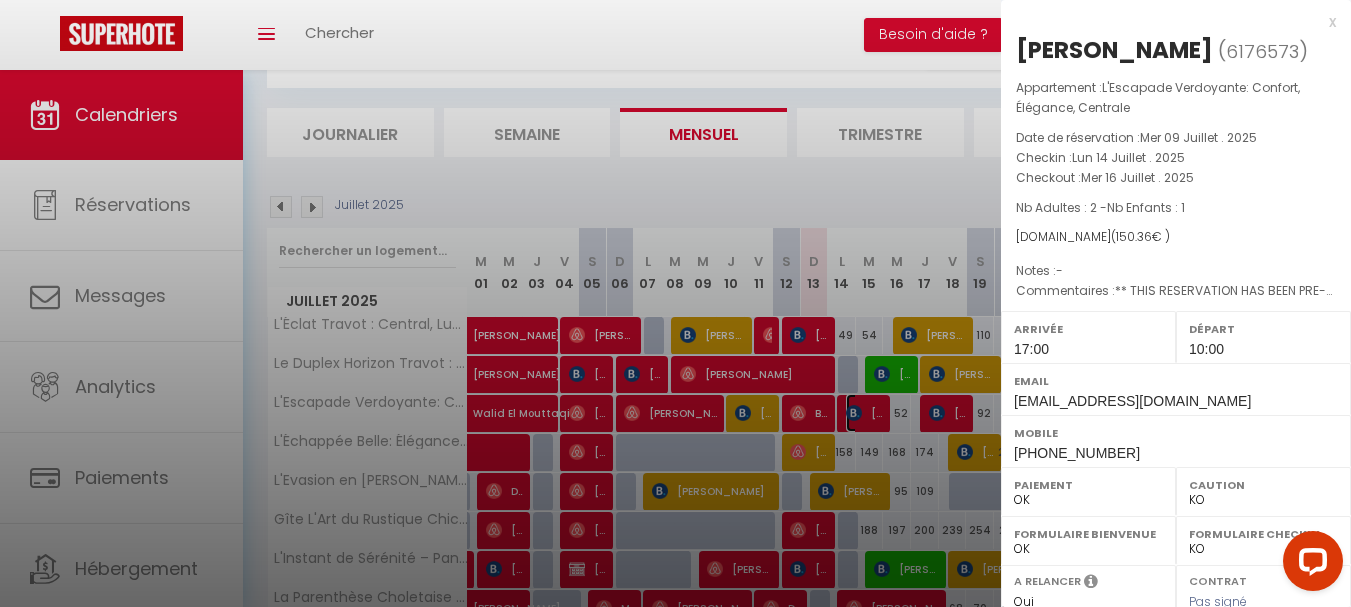 select on "46993" 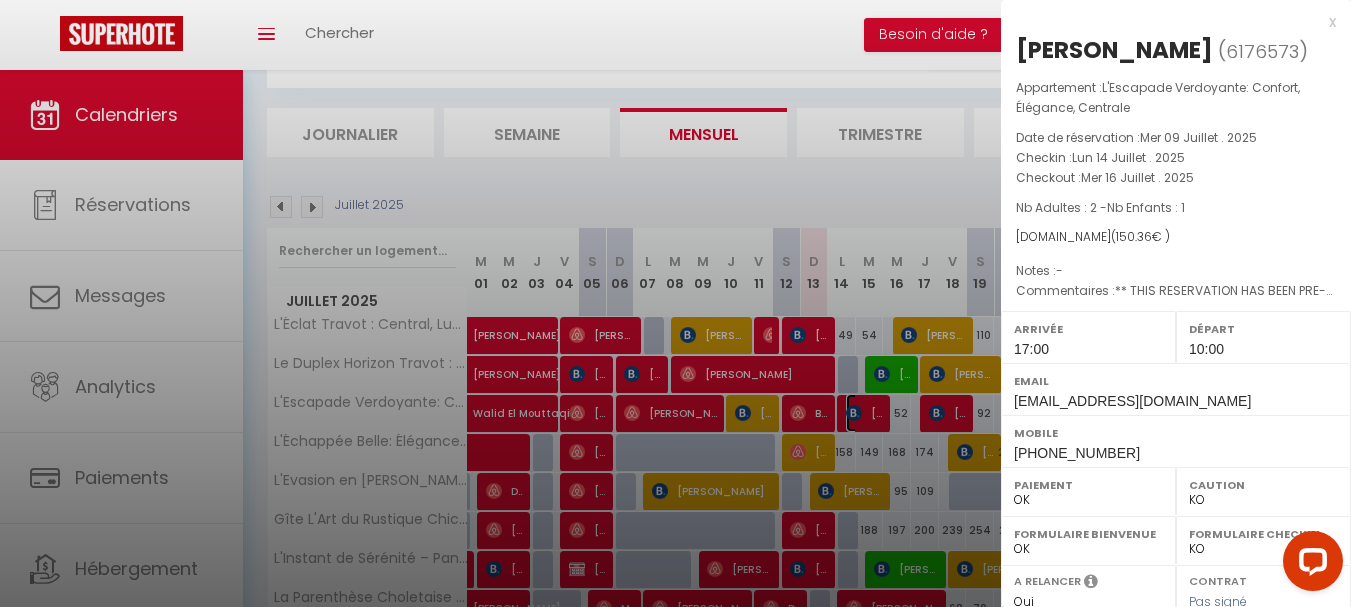 scroll, scrollTop: 345, scrollLeft: 0, axis: vertical 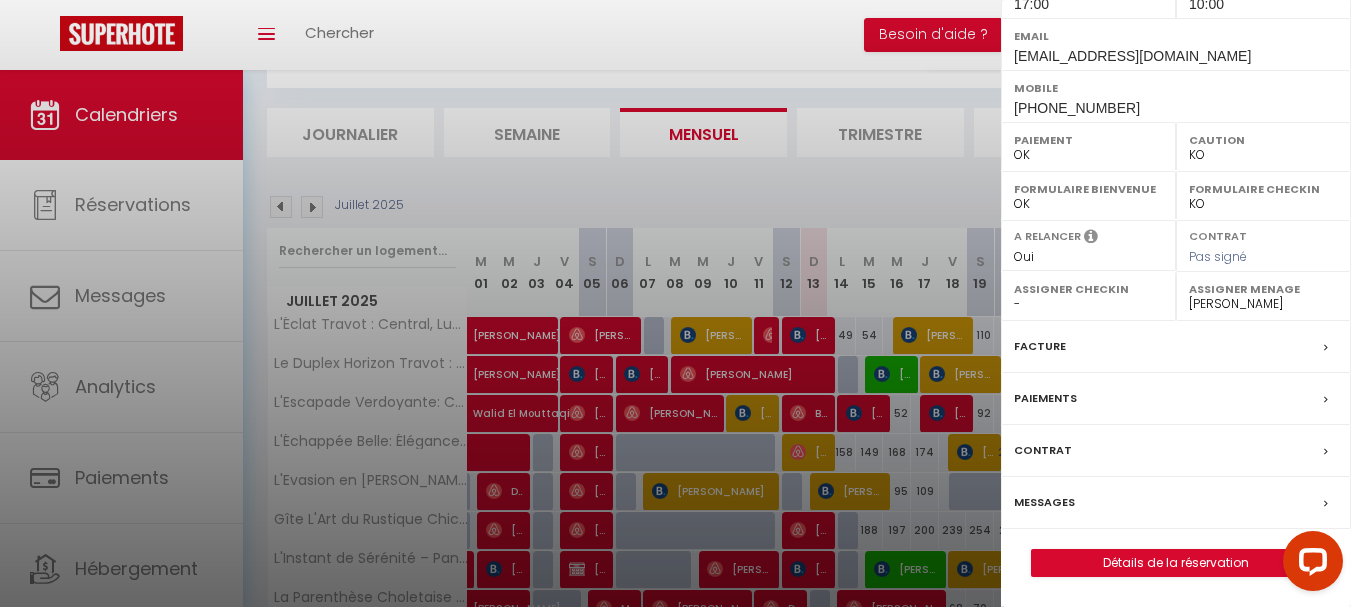 click on "Messages" at bounding box center [1044, 502] 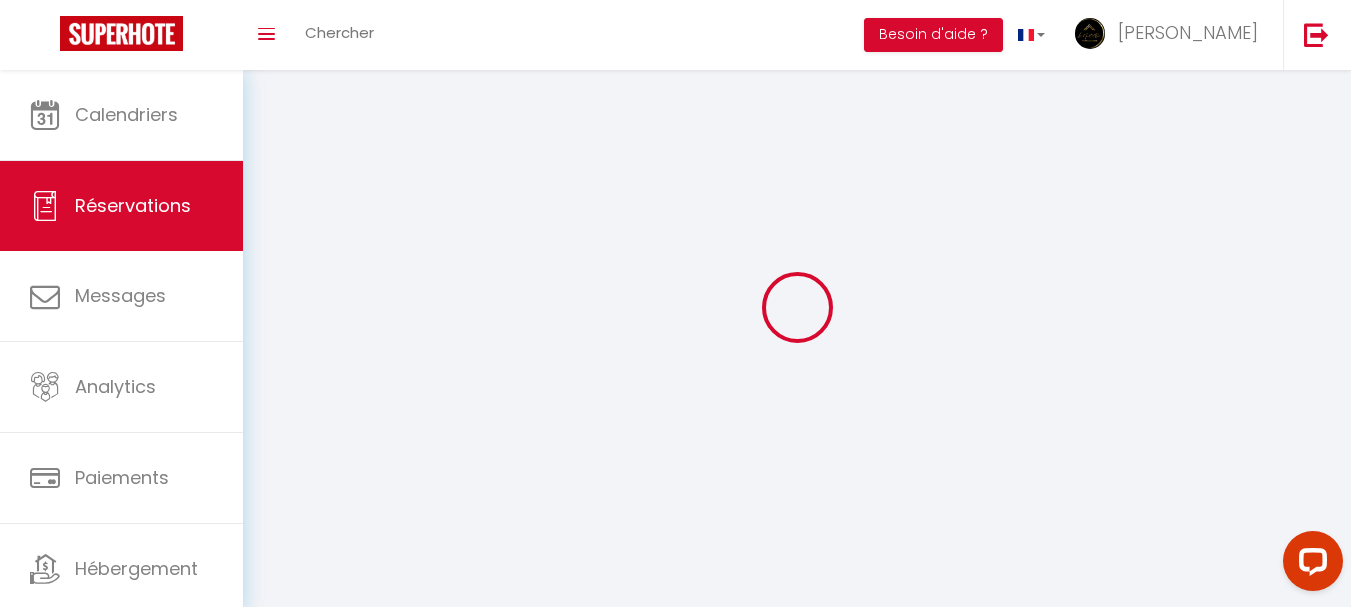 select 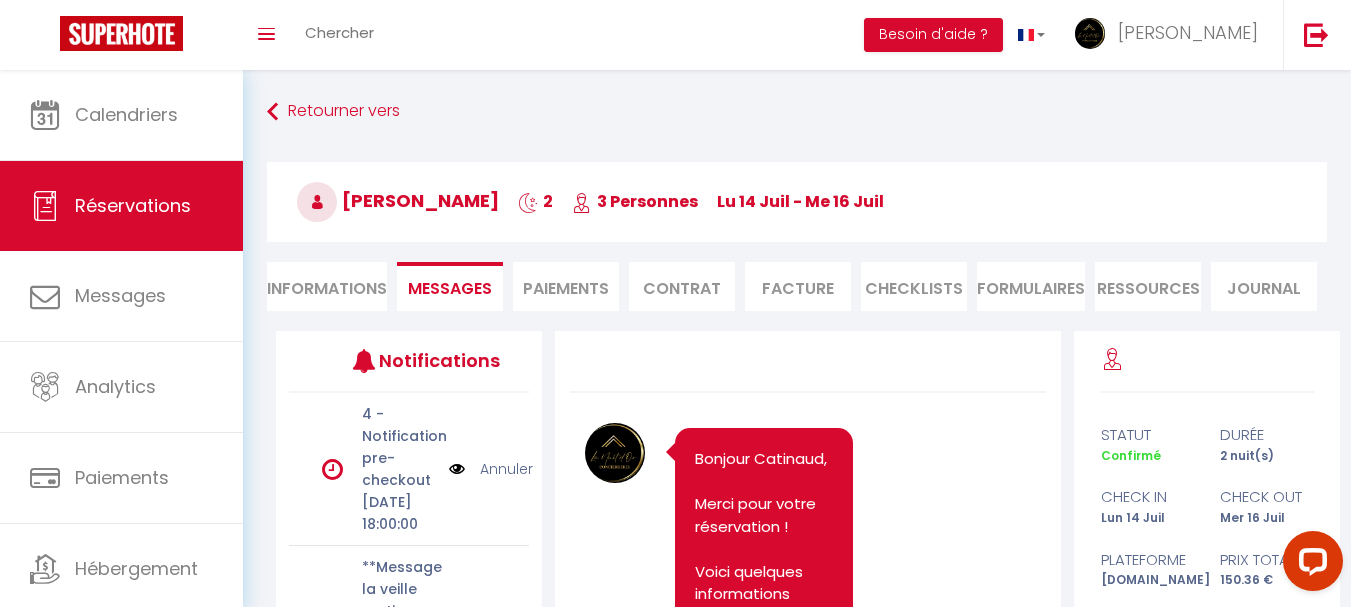 scroll, scrollTop: 7017, scrollLeft: 0, axis: vertical 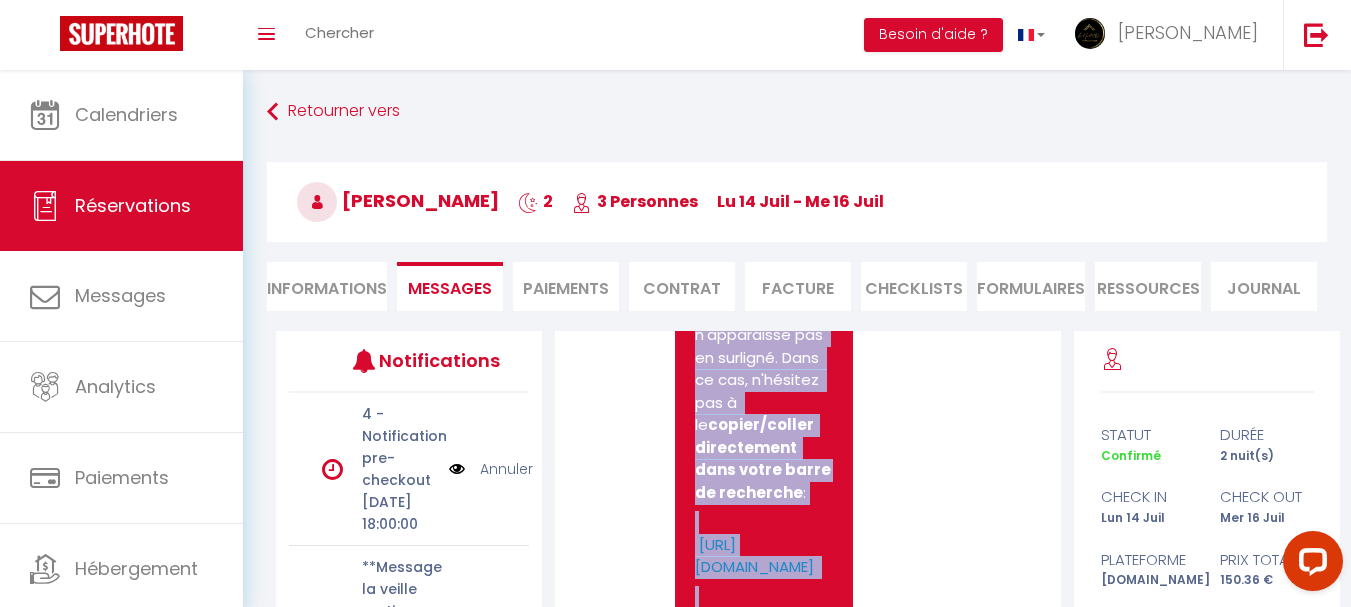 drag, startPoint x: 731, startPoint y: 513, endPoint x: 720, endPoint y: 464, distance: 50.219517 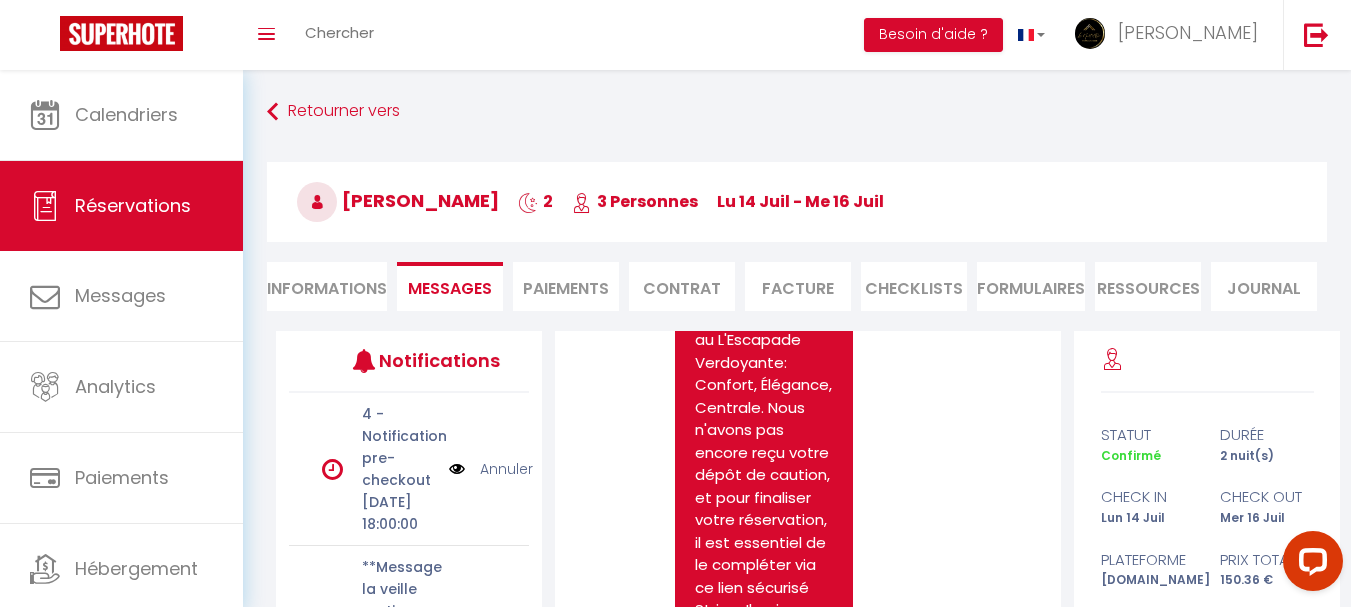 scroll, scrollTop: 5317, scrollLeft: 0, axis: vertical 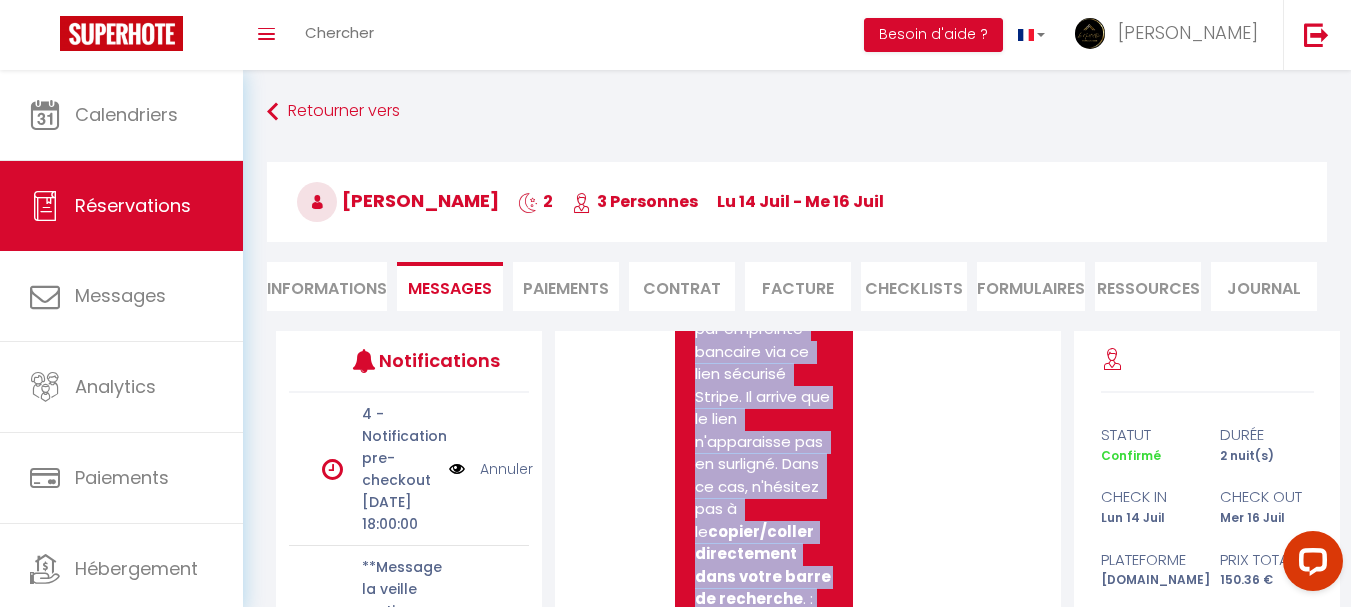 drag, startPoint x: 728, startPoint y: 506, endPoint x: 694, endPoint y: 444, distance: 70.71068 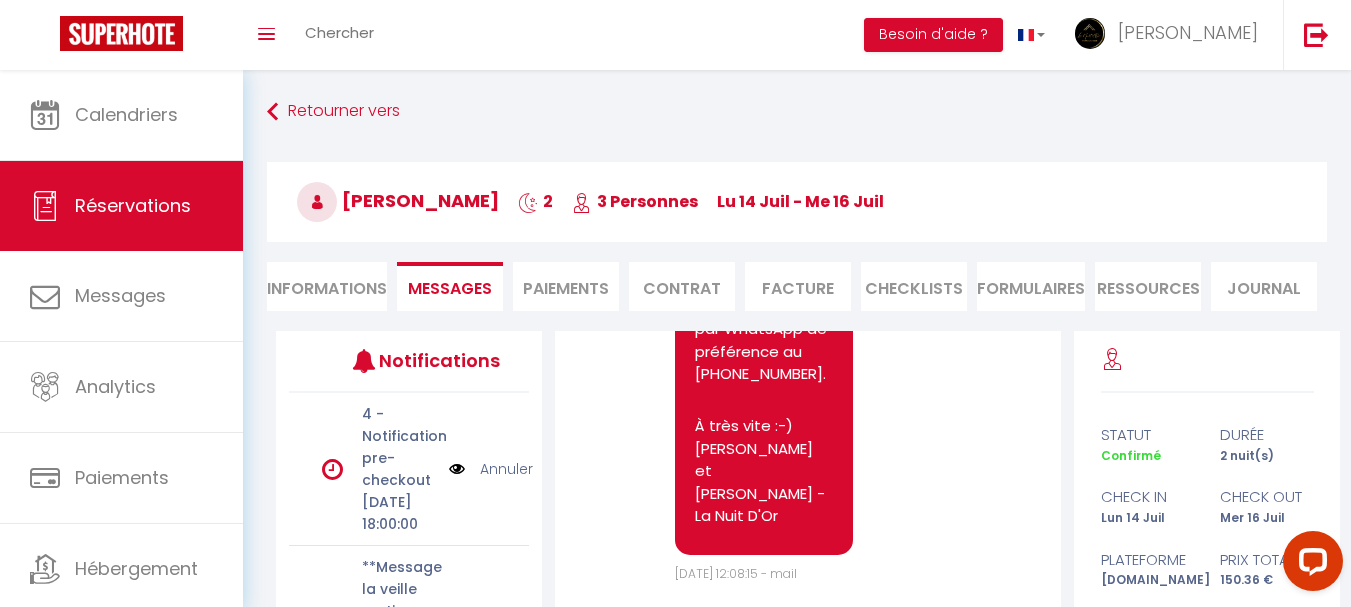 scroll, scrollTop: 7017, scrollLeft: 0, axis: vertical 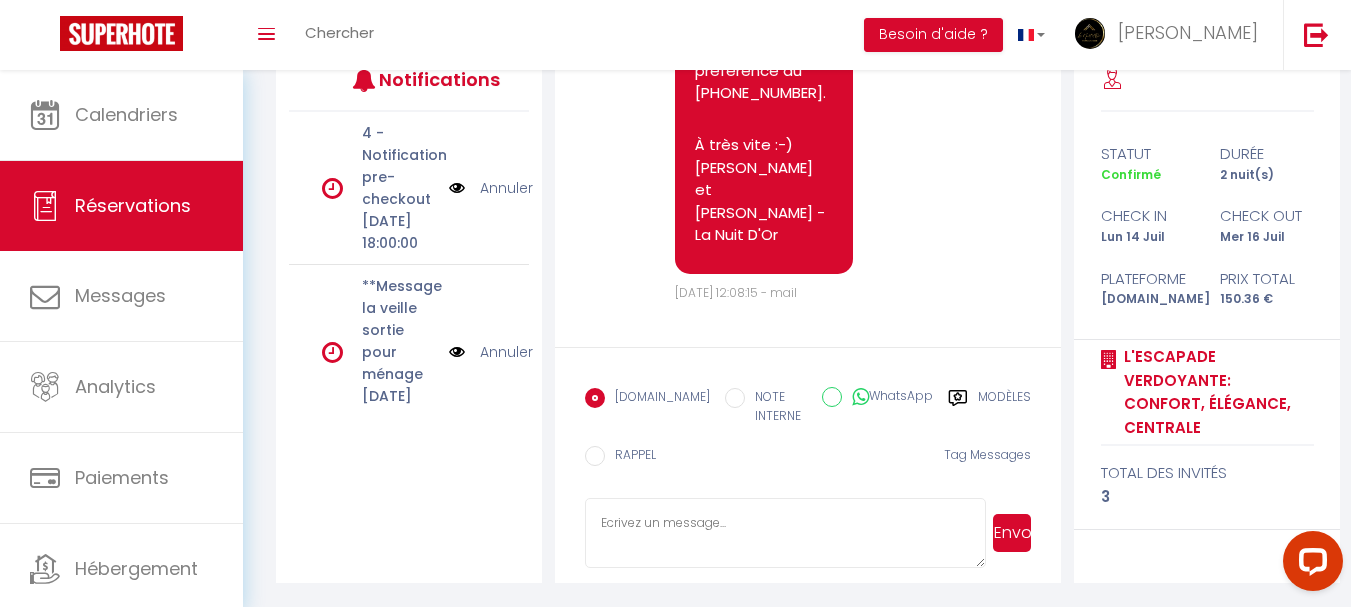 click on "[DOMAIN_NAME]       NOTE INTERNE       WhatsApp     Modèles" at bounding box center (808, 407) 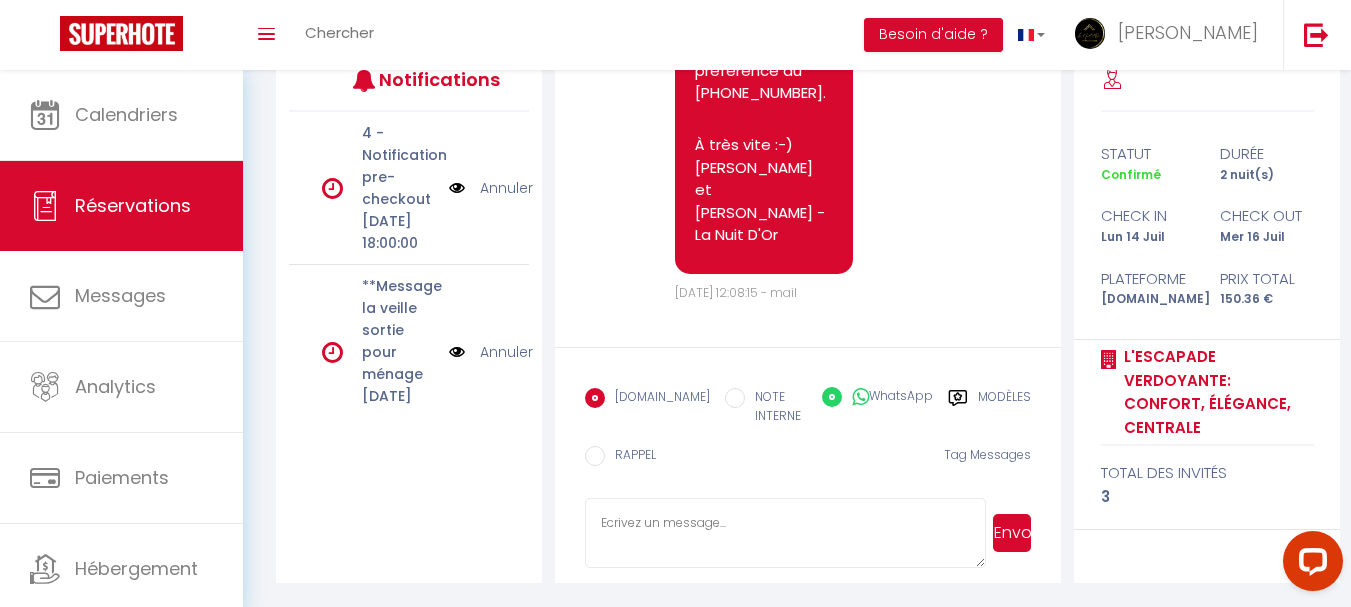 radio on "false" 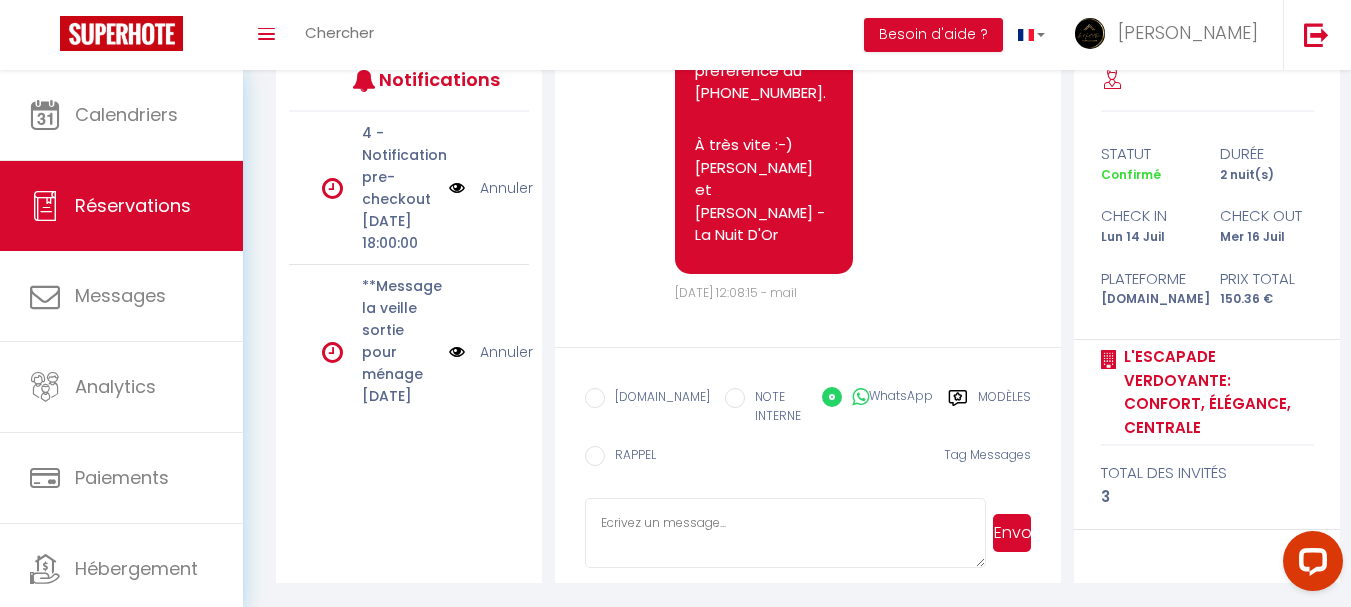 click on "Envoyer" at bounding box center [1012, 533] 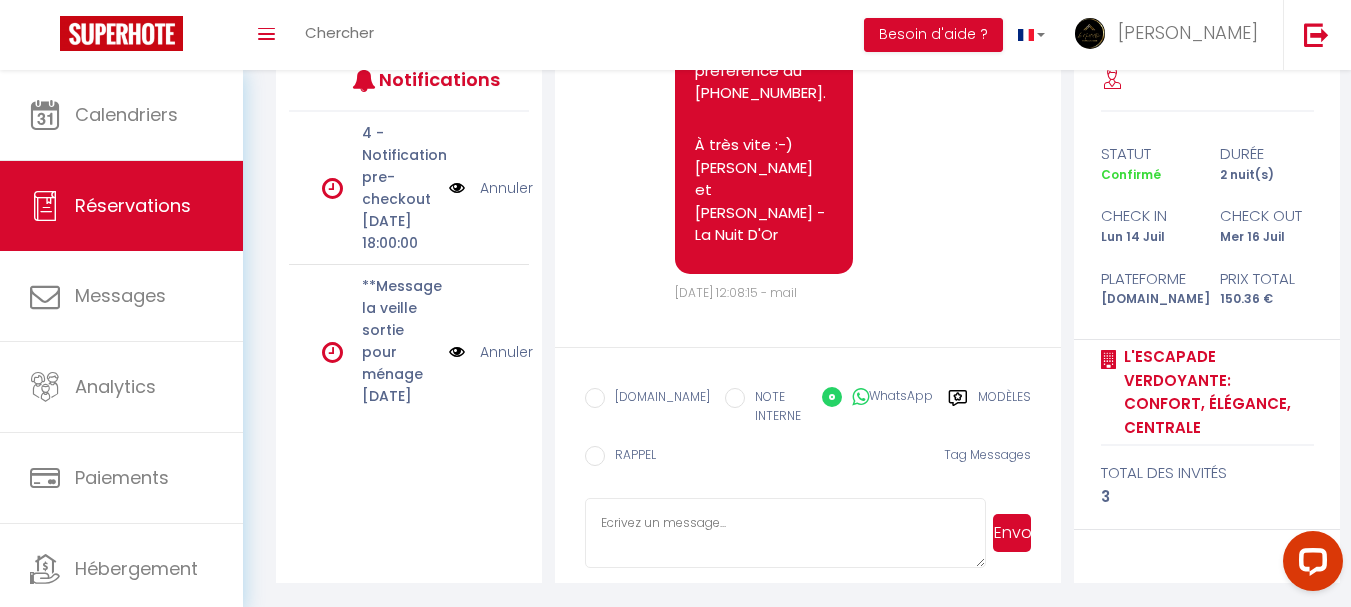 scroll, scrollTop: 6417, scrollLeft: 0, axis: vertical 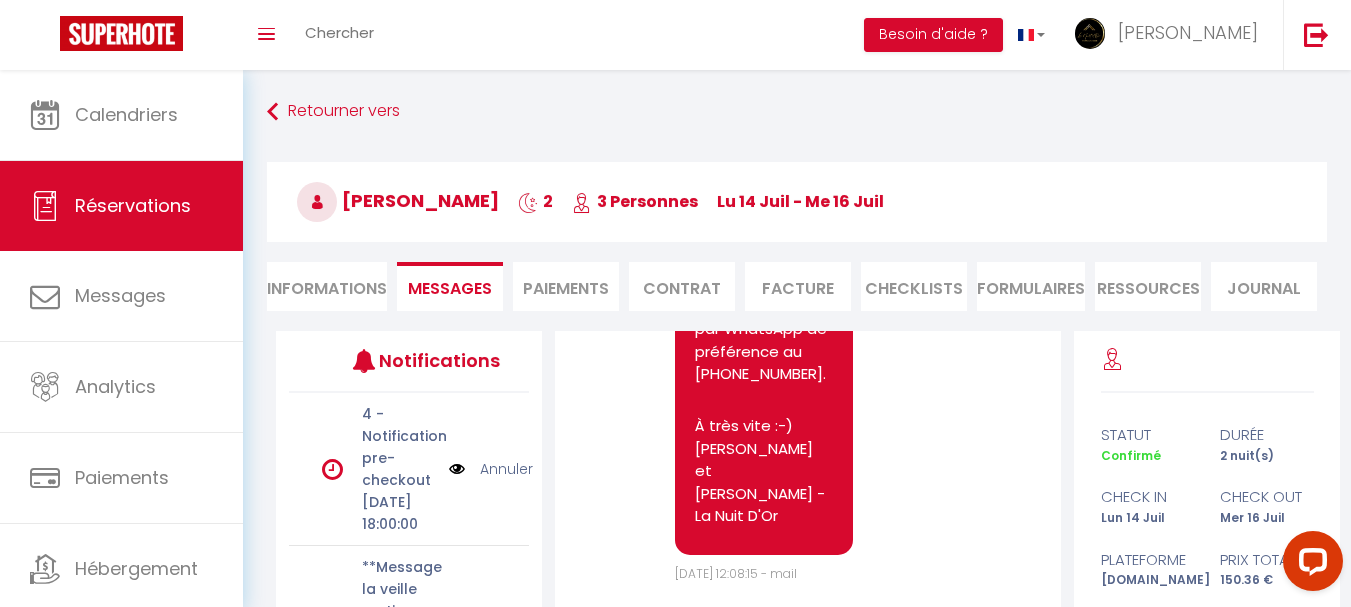 type 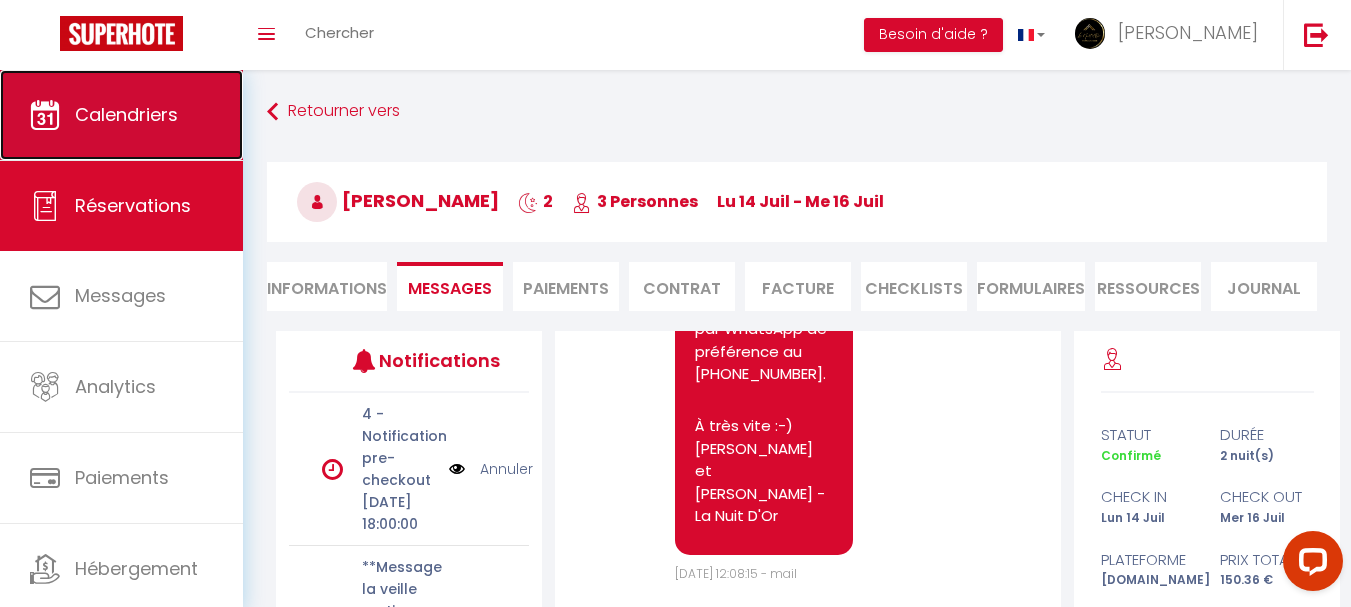 click on "Calendriers" at bounding box center [121, 115] 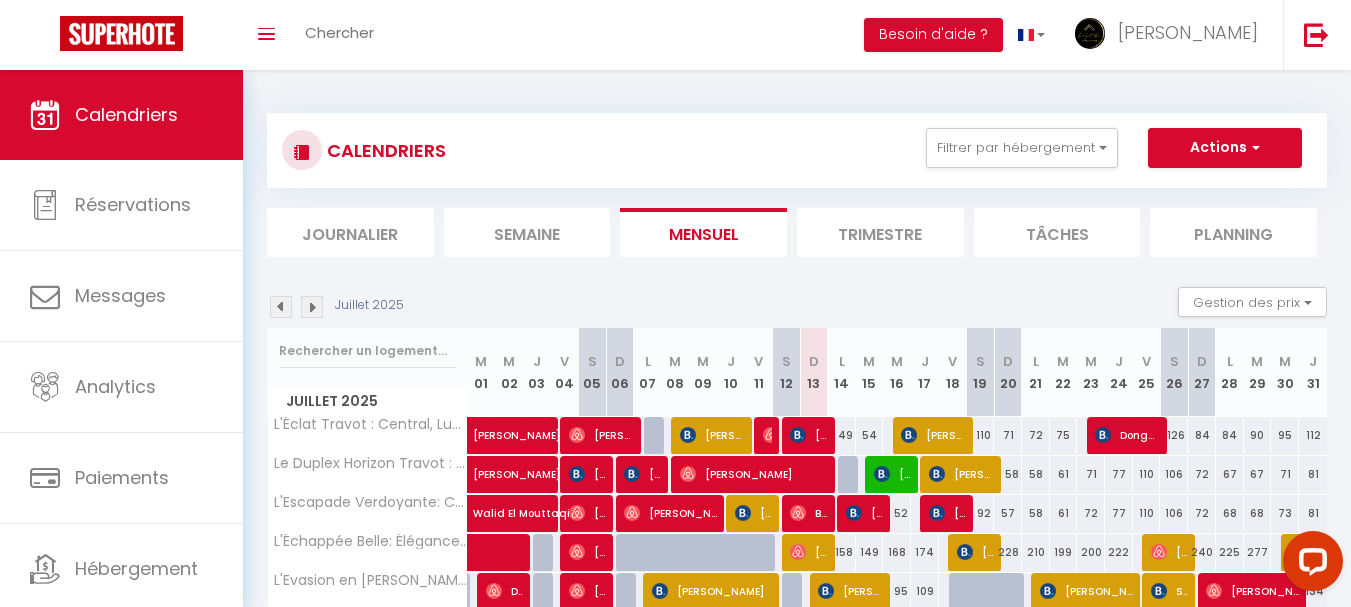scroll, scrollTop: 100, scrollLeft: 0, axis: vertical 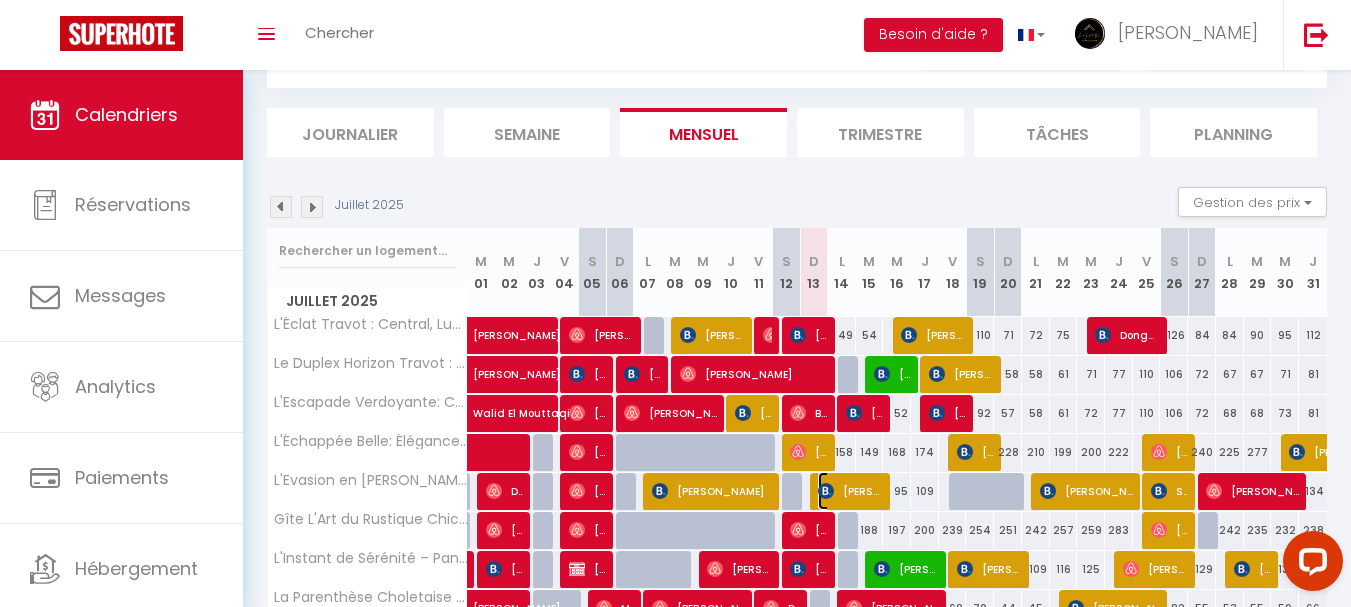 click on "[PERSON_NAME]" at bounding box center [850, 491] 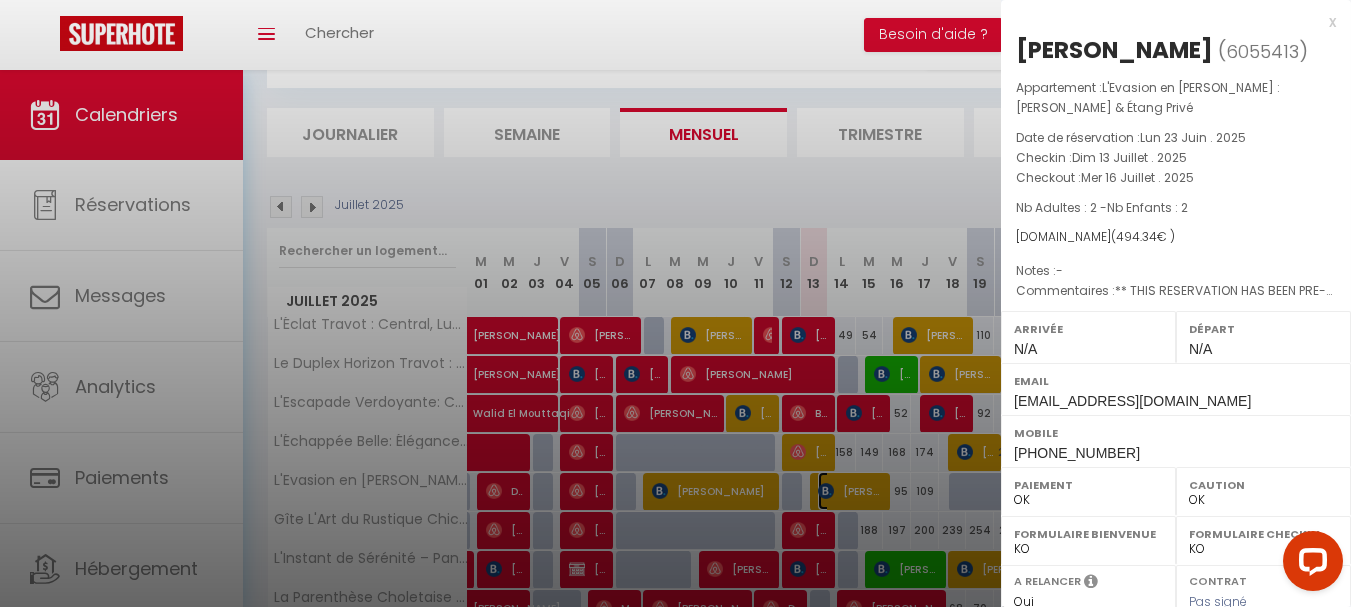 select on "47392" 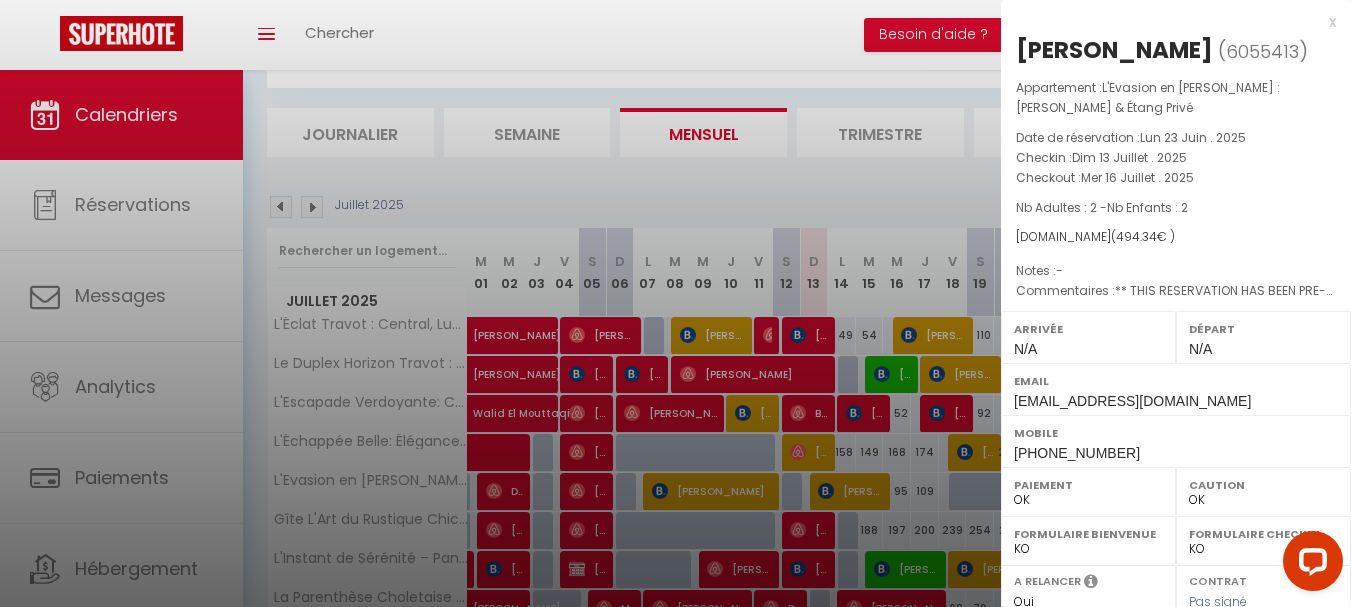 click at bounding box center [675, 303] 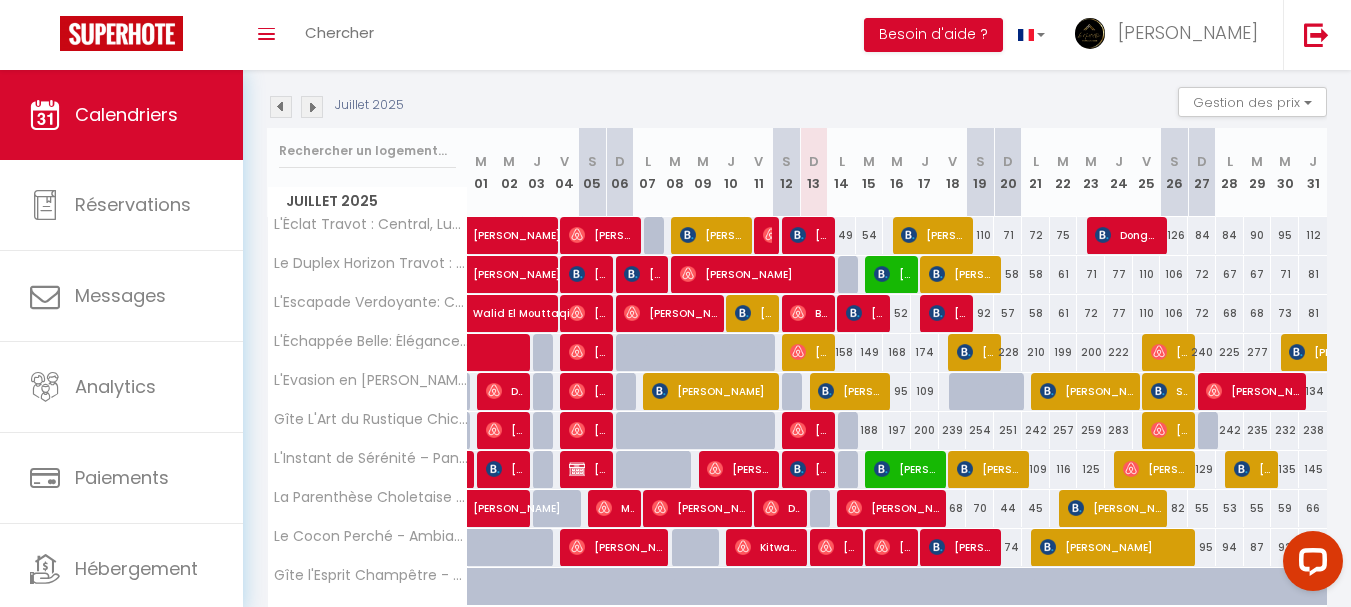 scroll, scrollTop: 300, scrollLeft: 0, axis: vertical 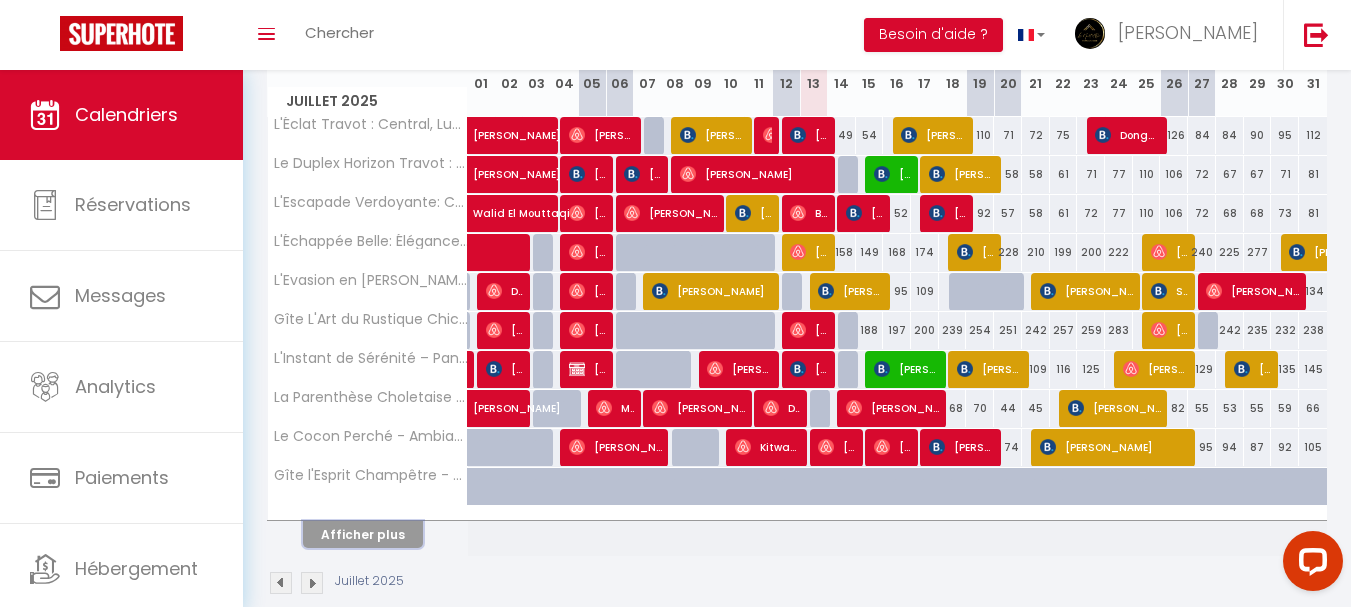 click on "Afficher plus" at bounding box center (363, 534) 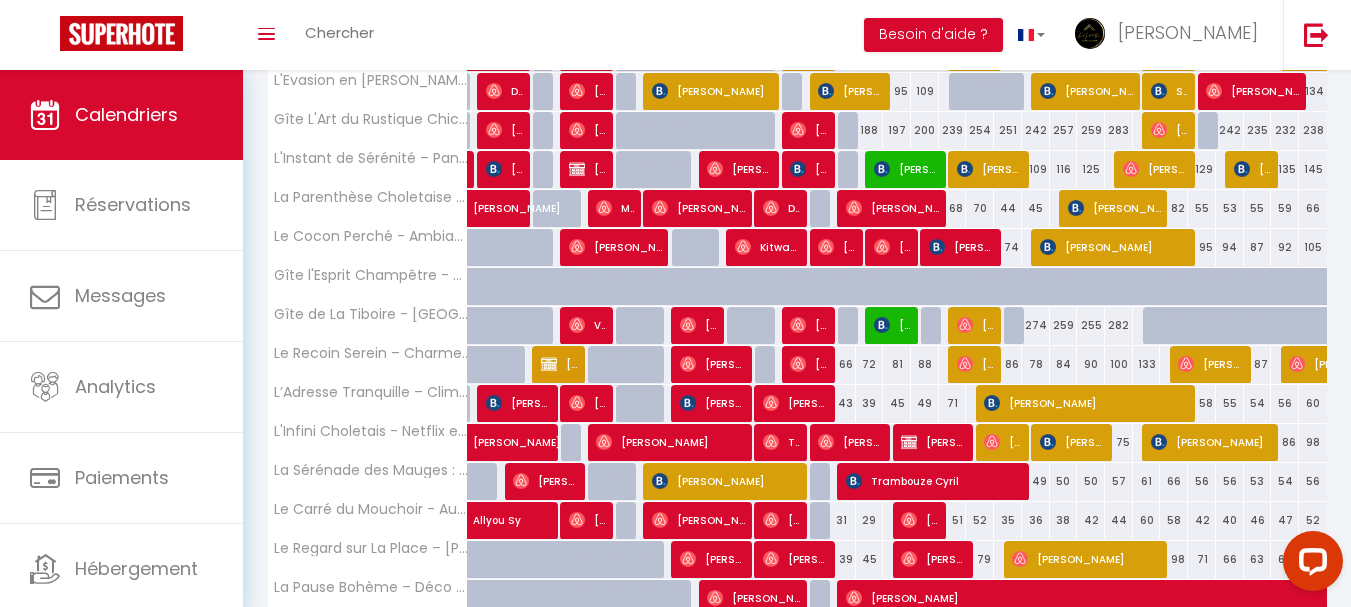 scroll, scrollTop: 595, scrollLeft: 0, axis: vertical 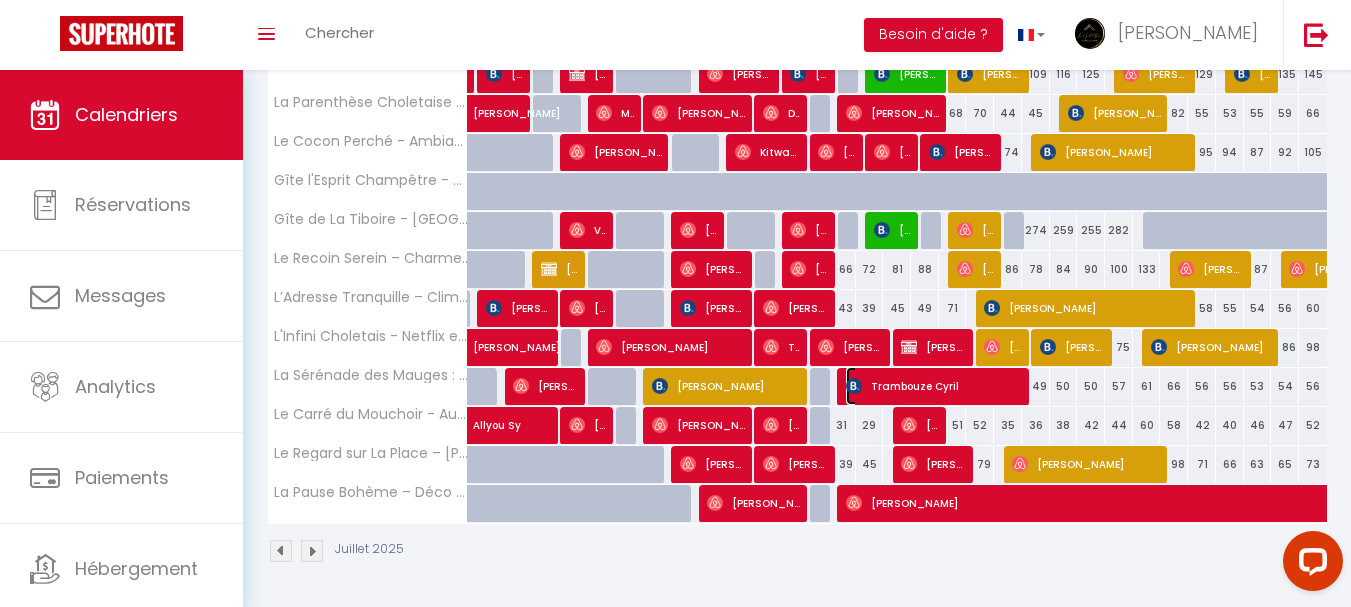 click at bounding box center [854, 386] 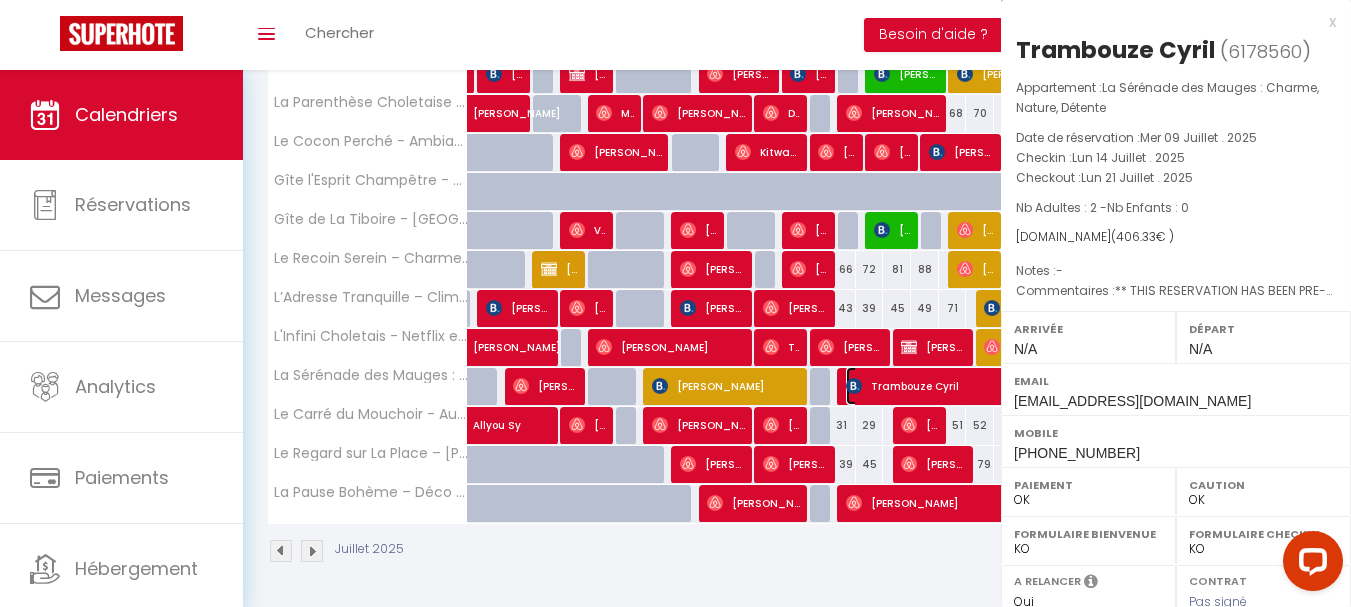 select on "KO" 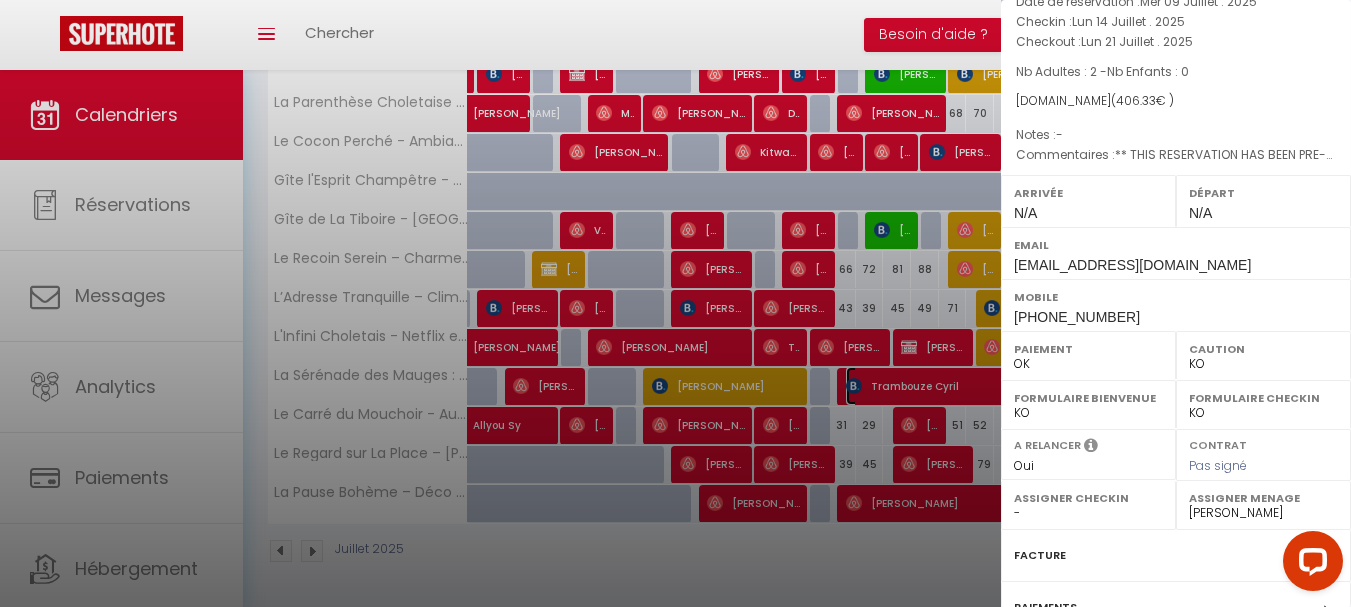 scroll, scrollTop: 345, scrollLeft: 0, axis: vertical 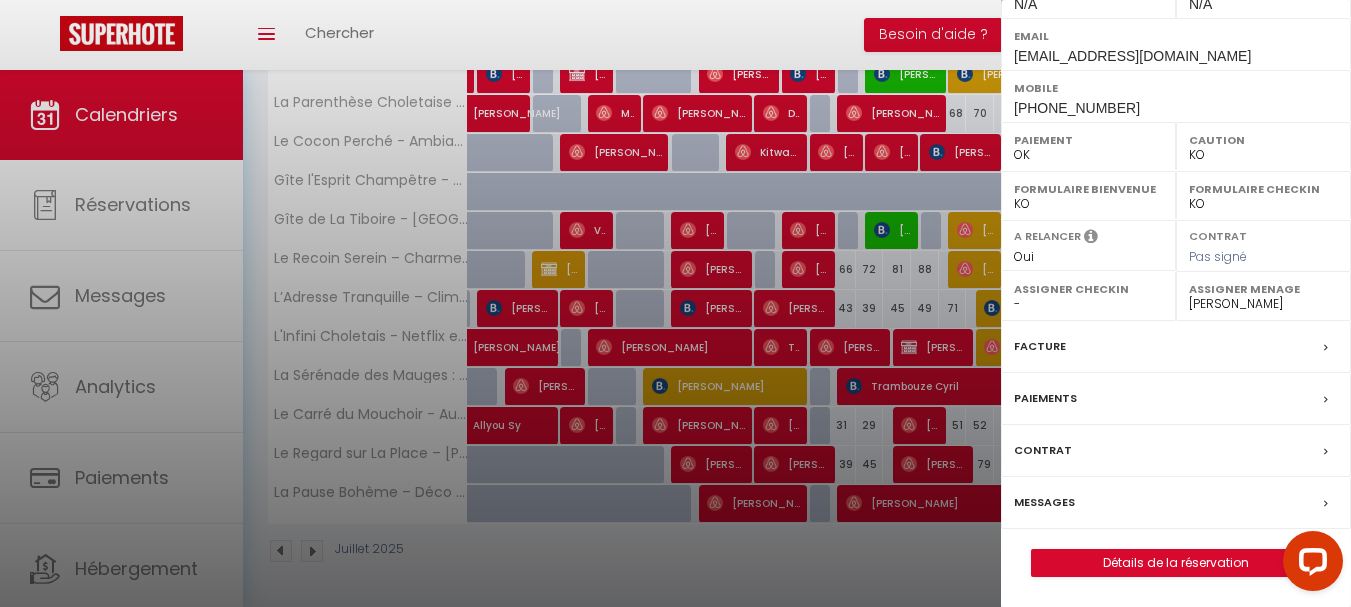 click on "Messages" at bounding box center (1044, 502) 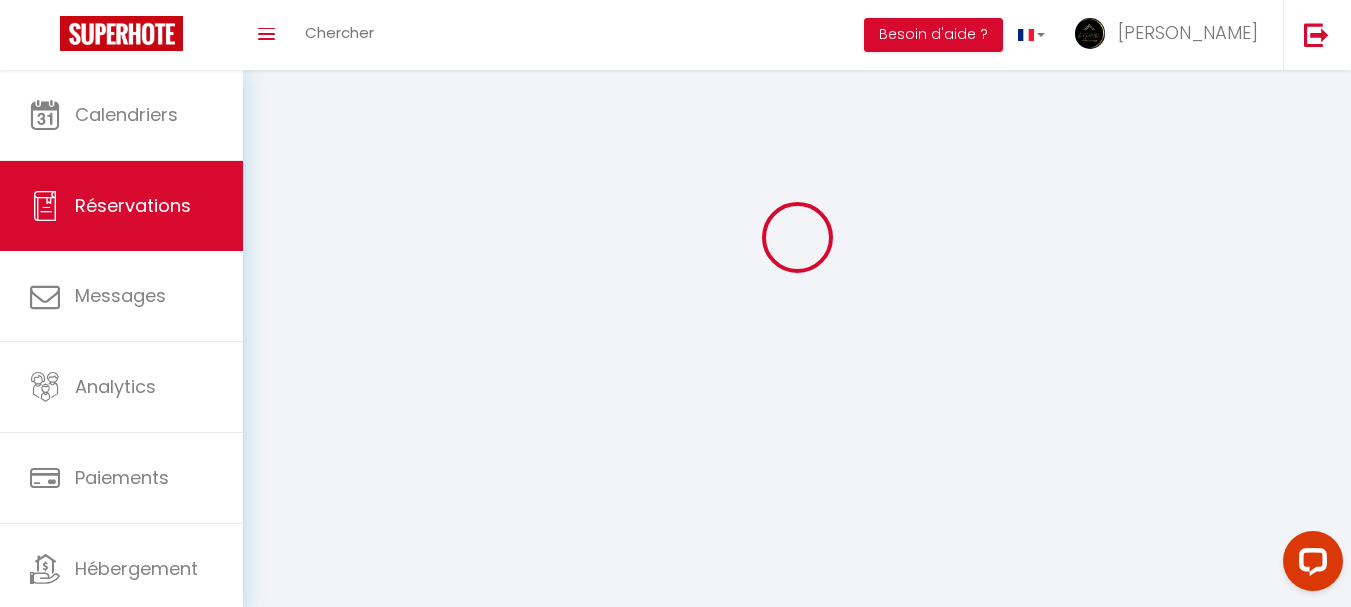 scroll, scrollTop: 0, scrollLeft: 0, axis: both 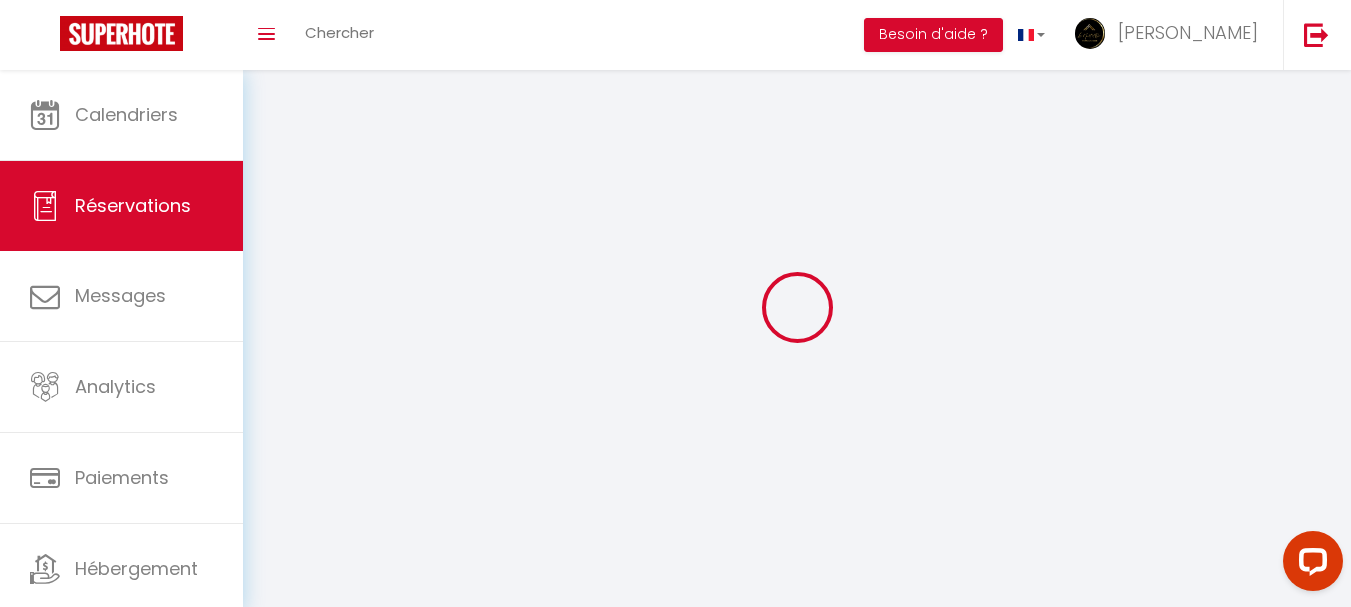 select 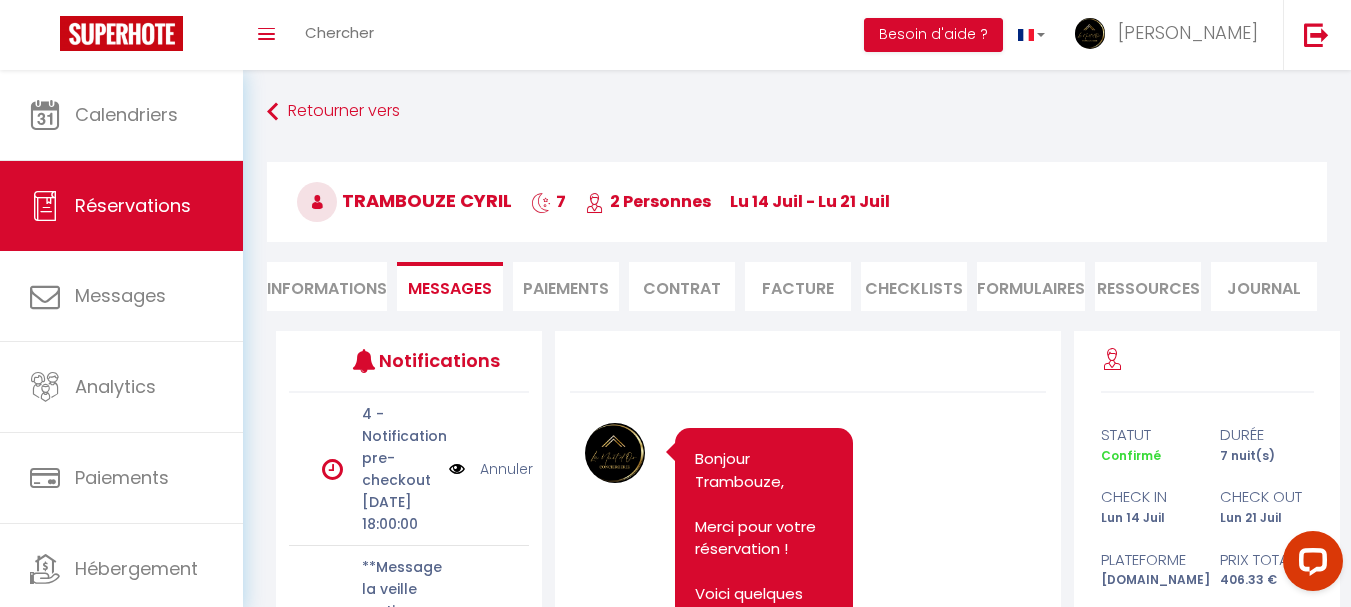 scroll, scrollTop: 9589, scrollLeft: 0, axis: vertical 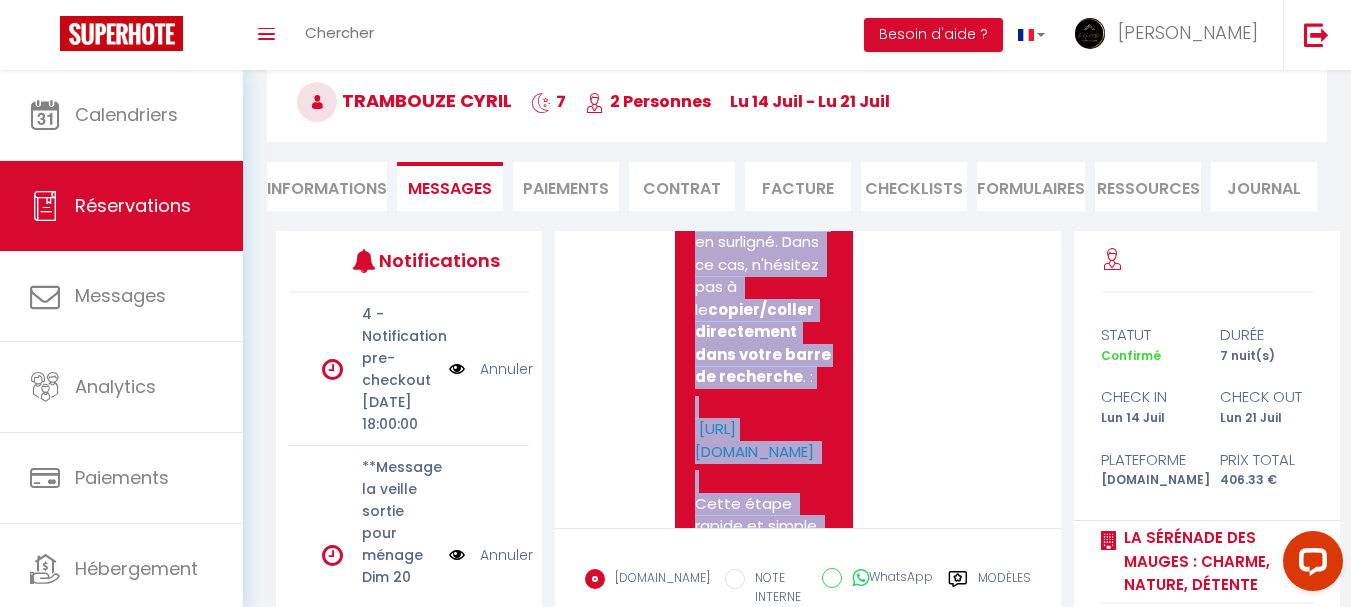 drag, startPoint x: 732, startPoint y: 431, endPoint x: 682, endPoint y: 291, distance: 148.66069 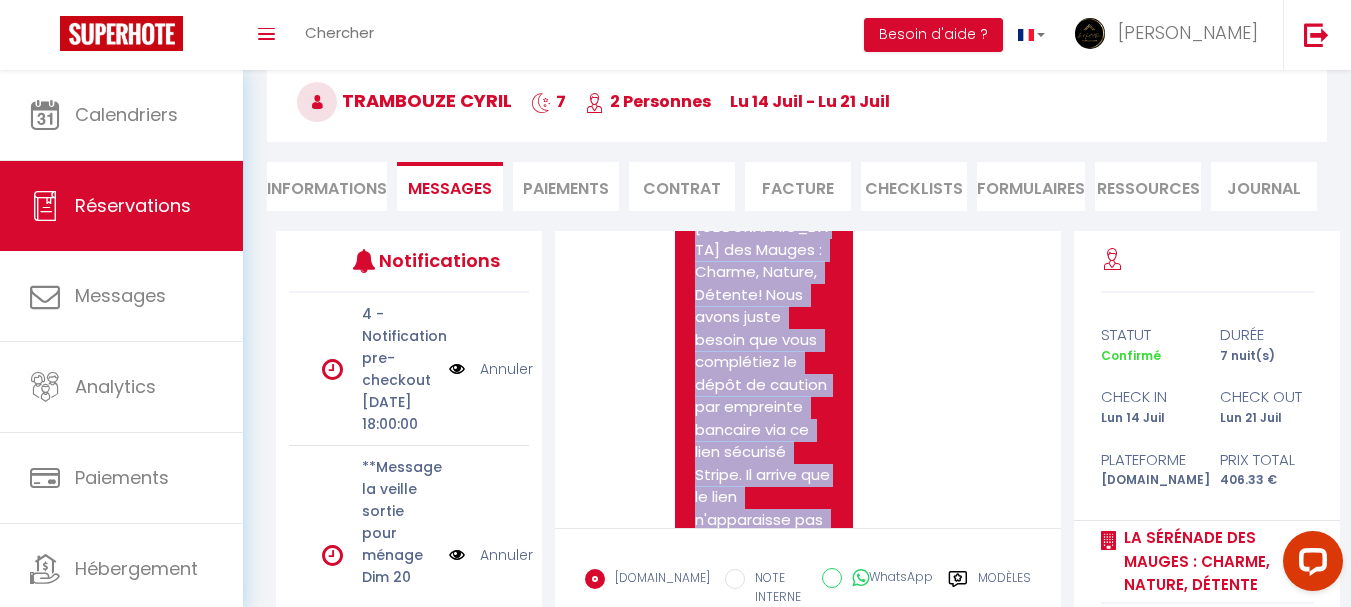 scroll, scrollTop: 6789, scrollLeft: 0, axis: vertical 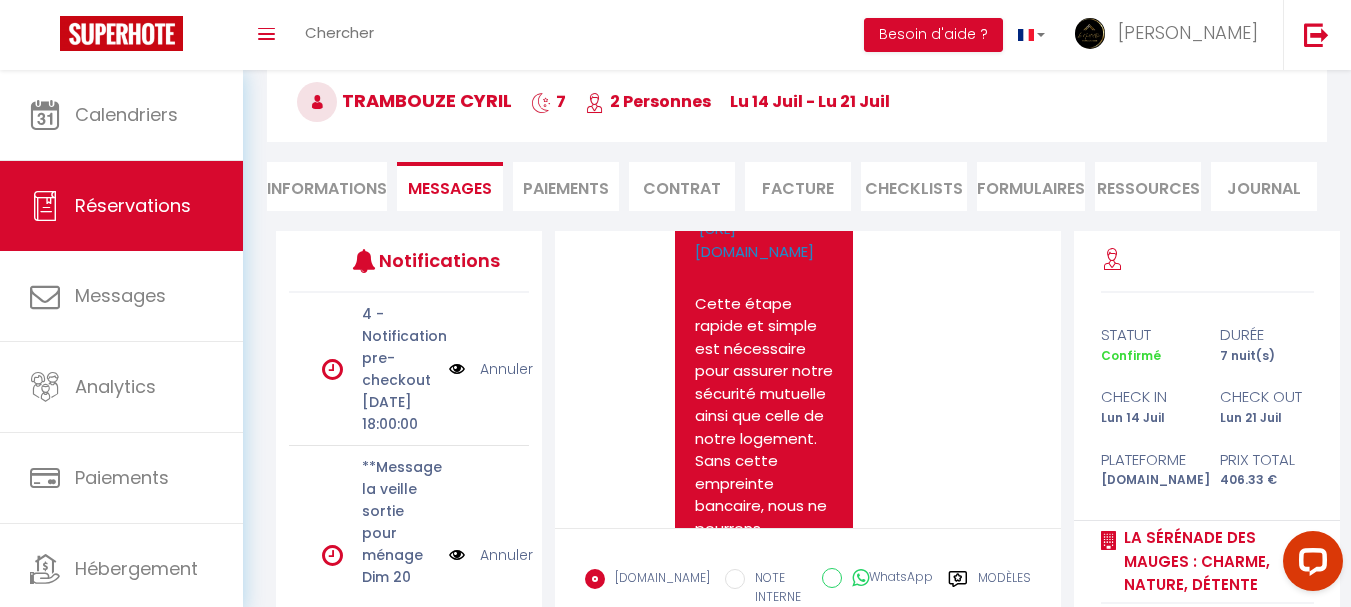 click on "WhatsApp" at bounding box center [887, 579] 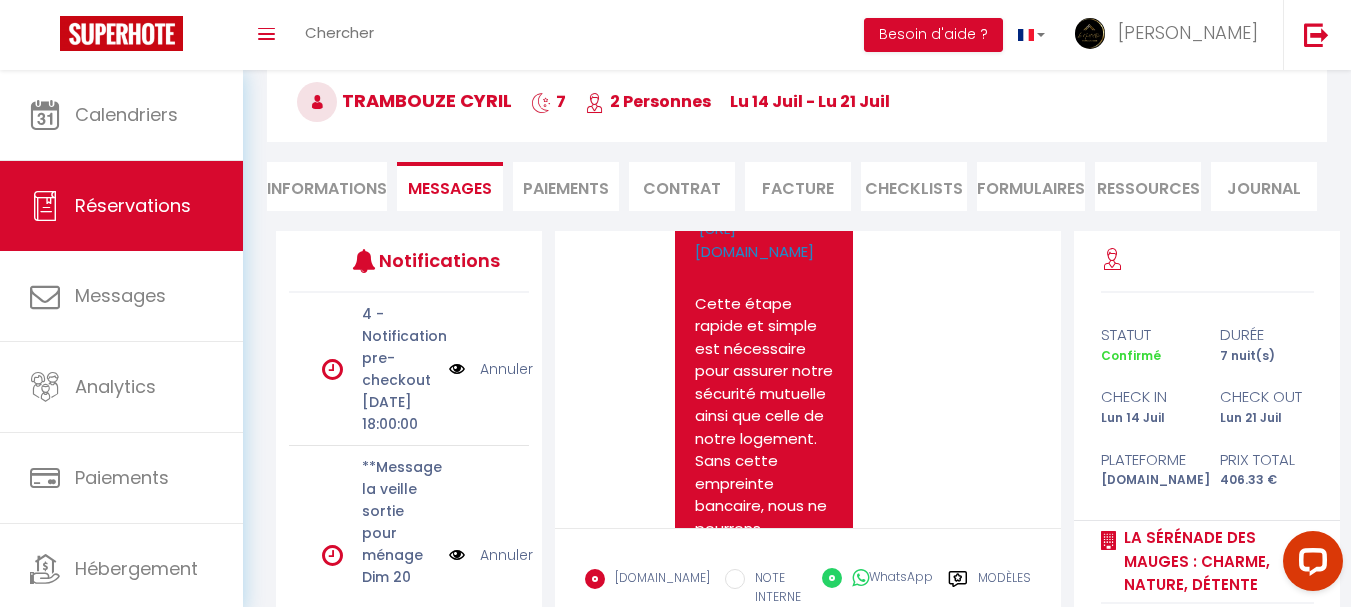 radio on "false" 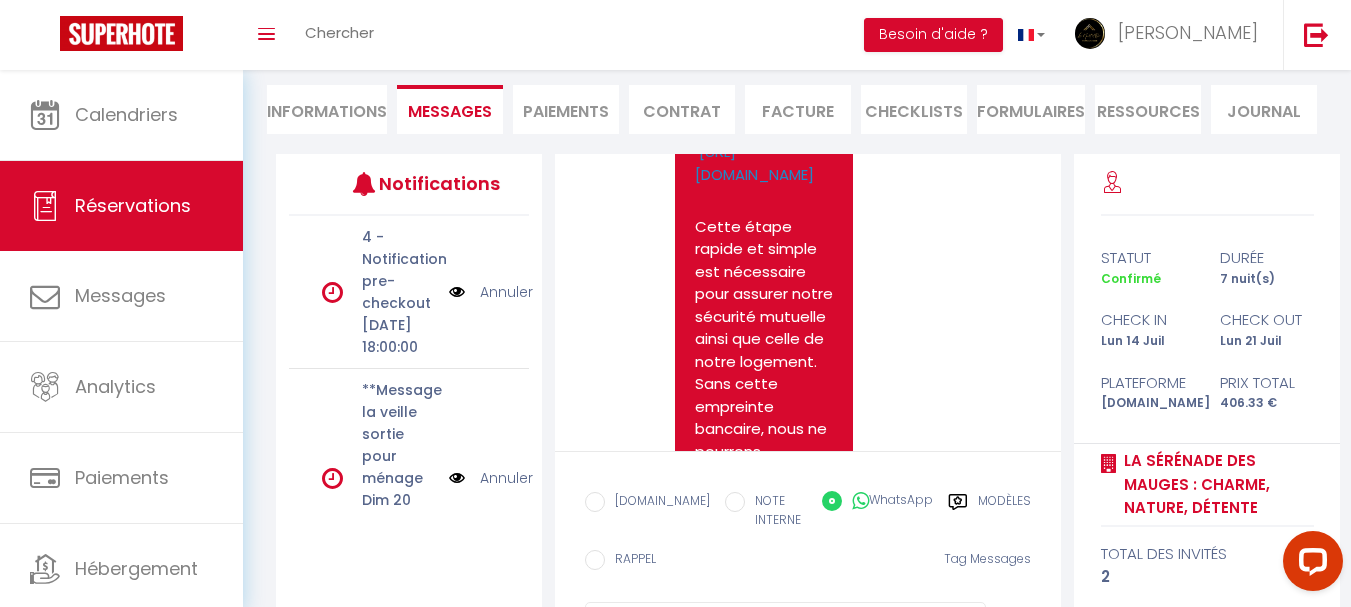 scroll, scrollTop: 281, scrollLeft: 0, axis: vertical 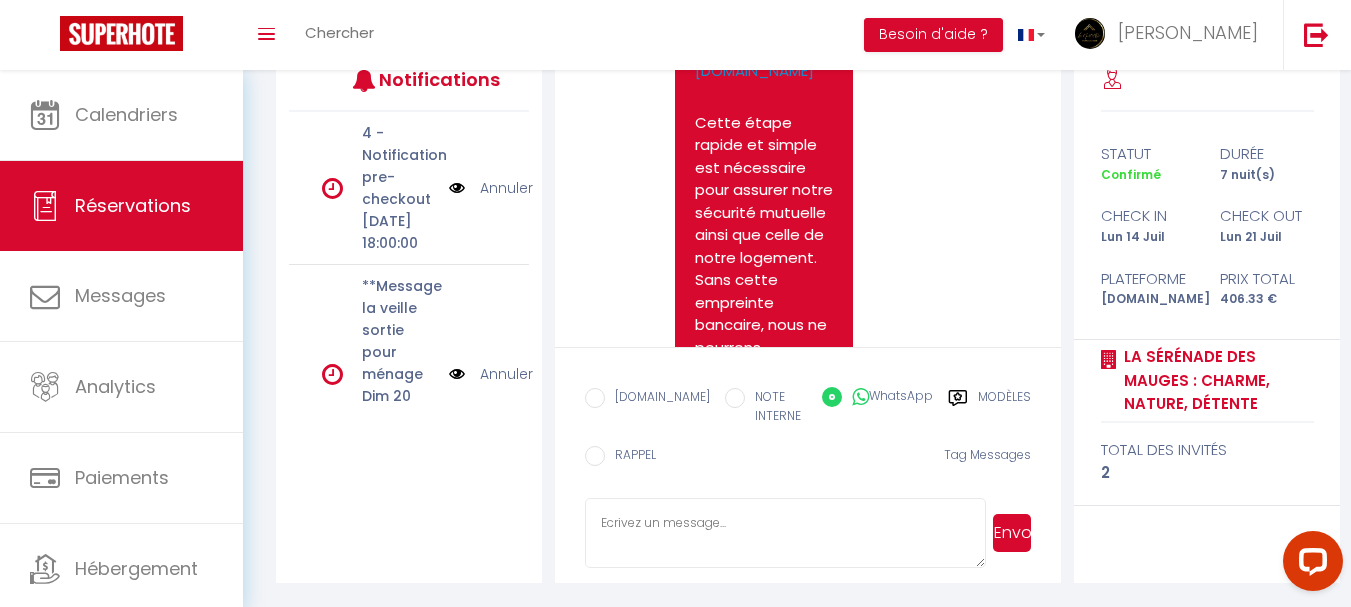 click on "Envoyer" at bounding box center (1012, 533) 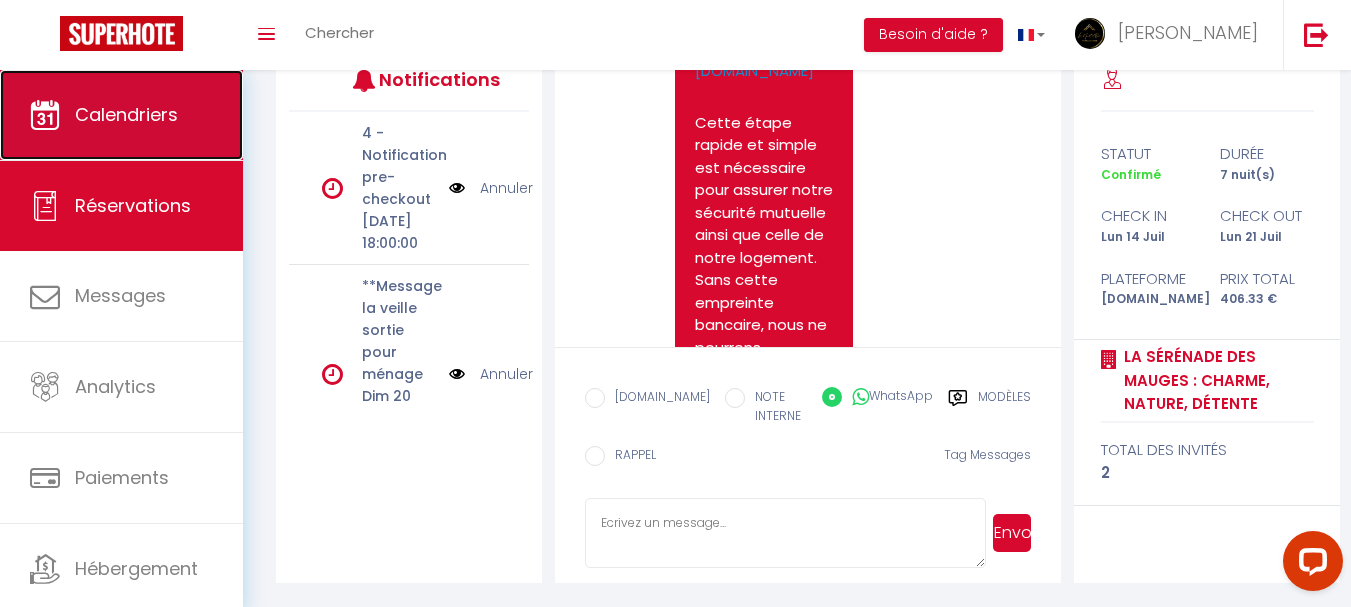 click on "Calendriers" at bounding box center (126, 114) 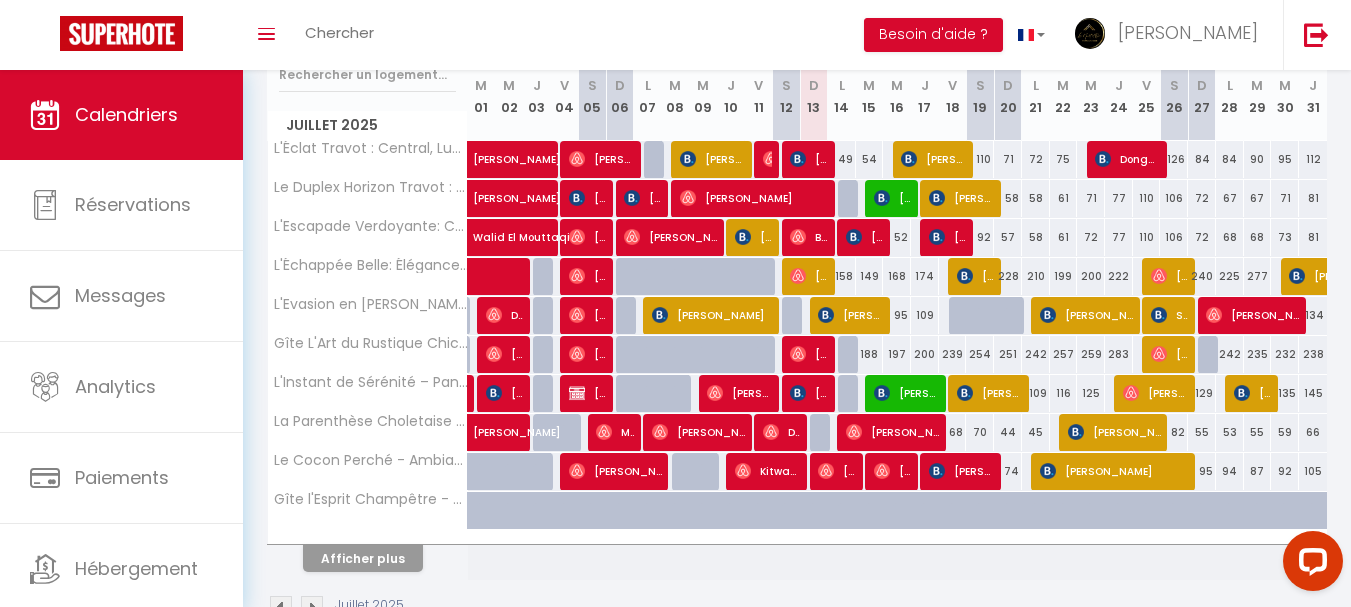 scroll, scrollTop: 332, scrollLeft: 0, axis: vertical 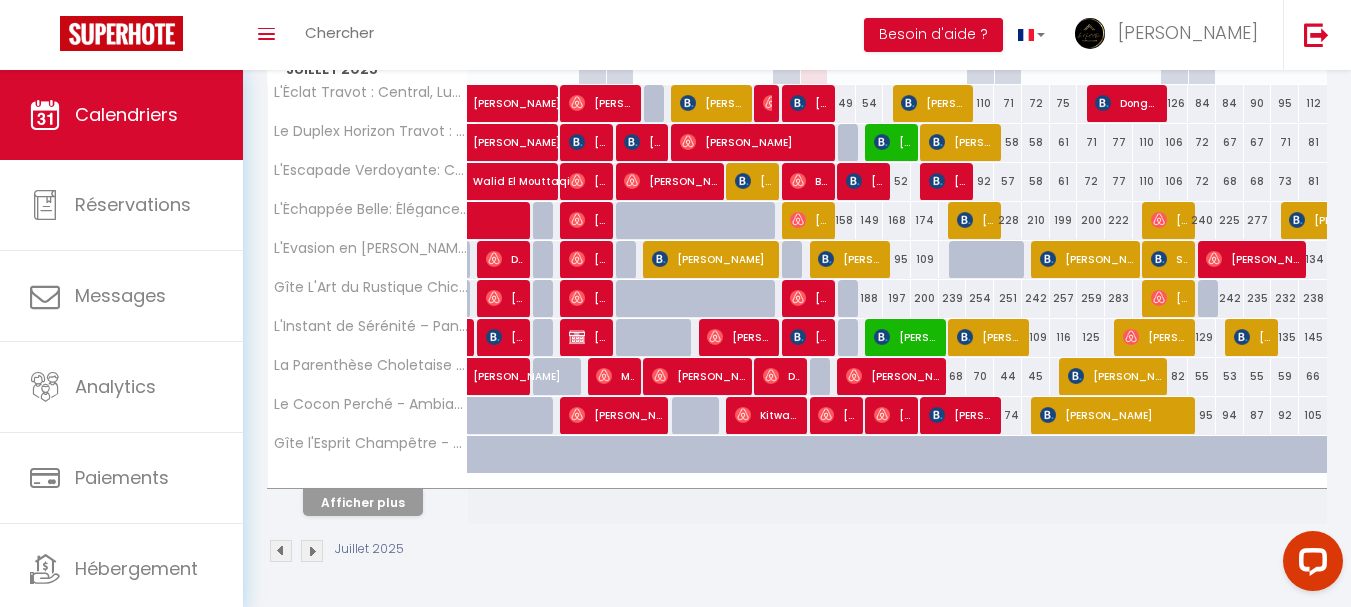 click at bounding box center [368, 481] 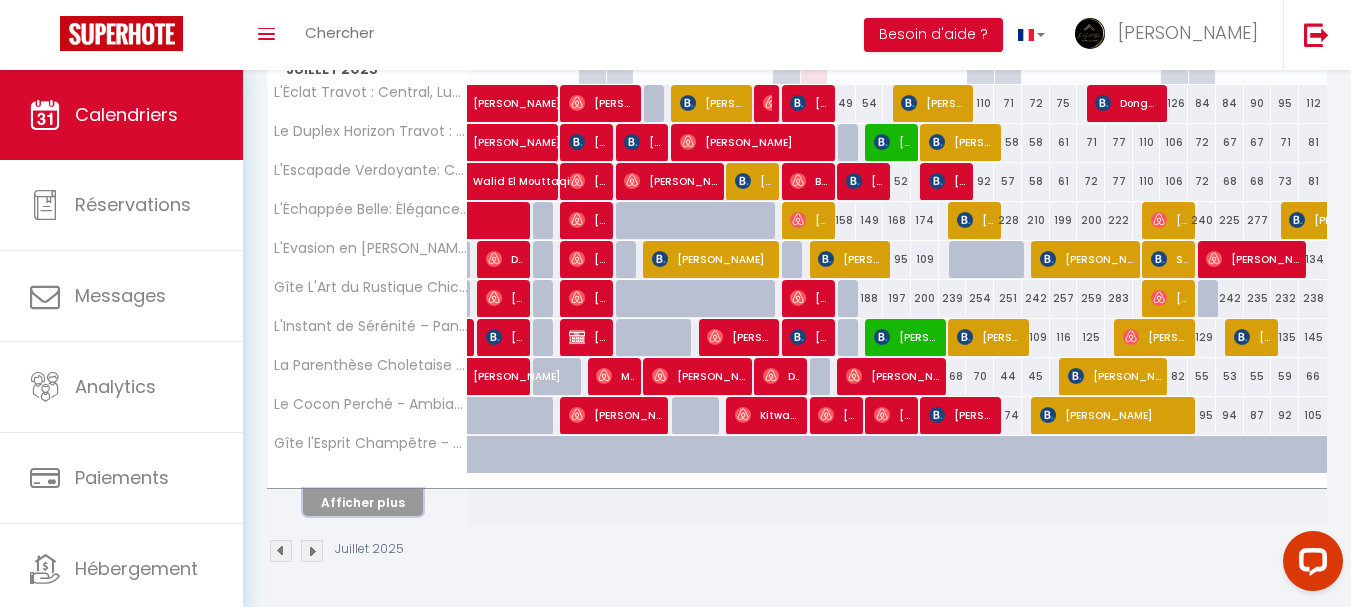 click on "Afficher plus" at bounding box center [363, 502] 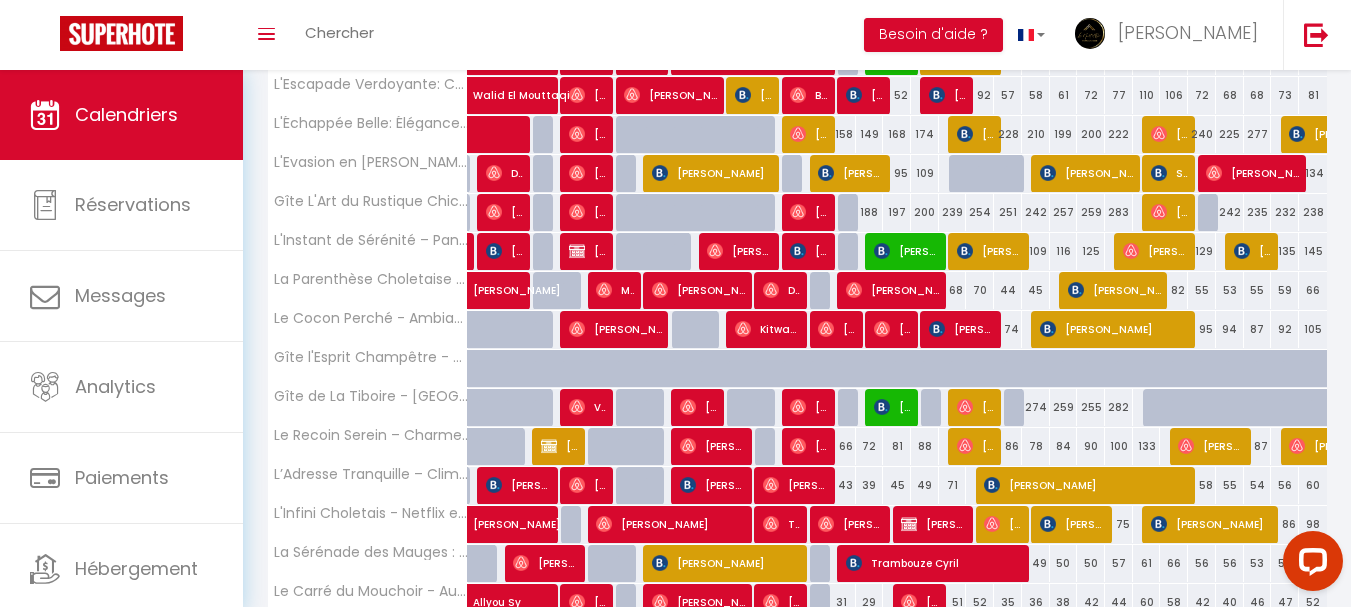 scroll, scrollTop: 395, scrollLeft: 0, axis: vertical 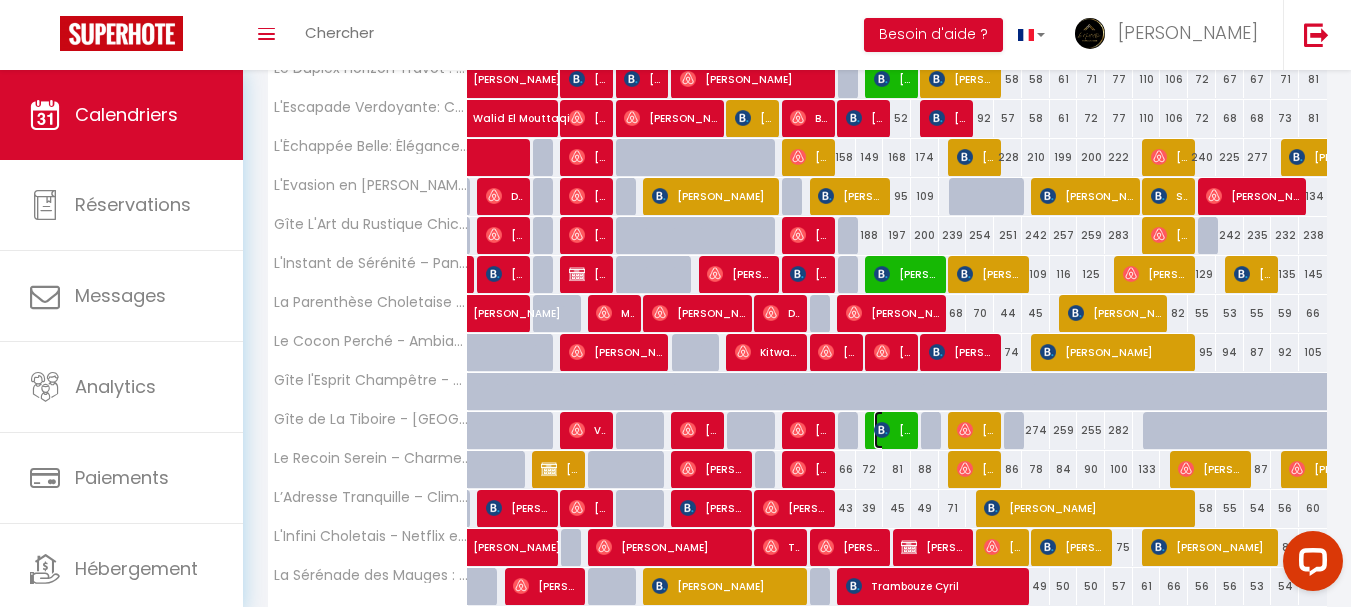 click at bounding box center [882, 430] 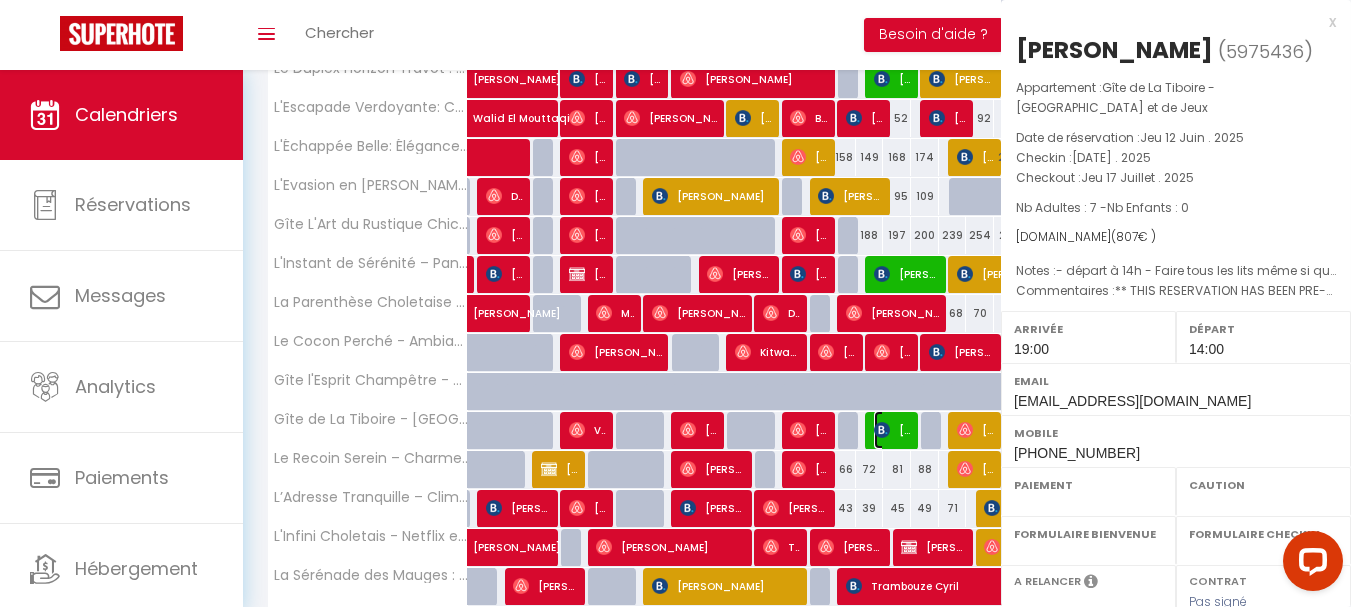 select on "OK" 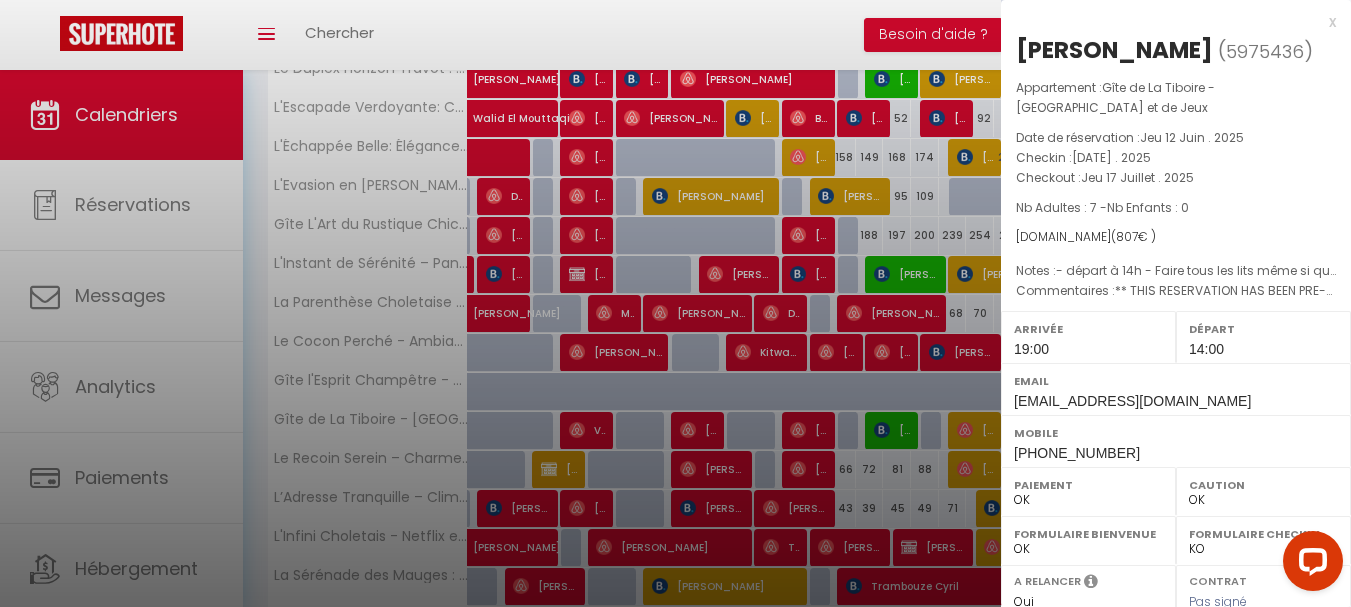 click on "x" at bounding box center (1168, 22) 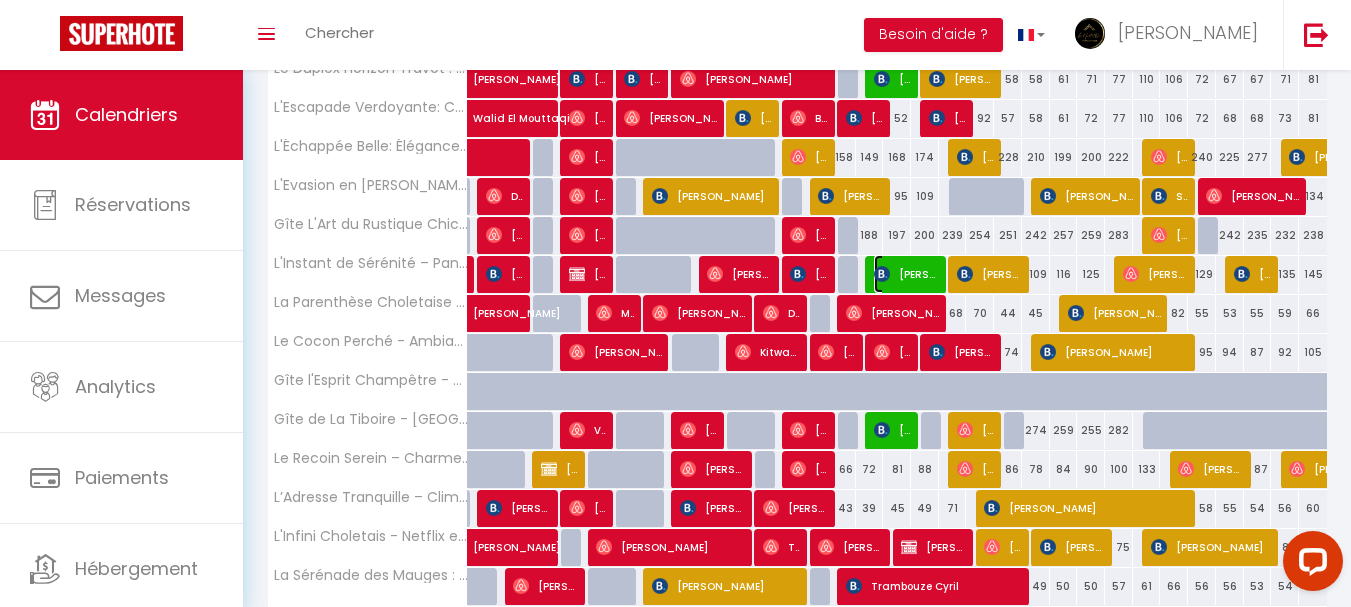 click on "[PERSON_NAME]" at bounding box center (906, 274) 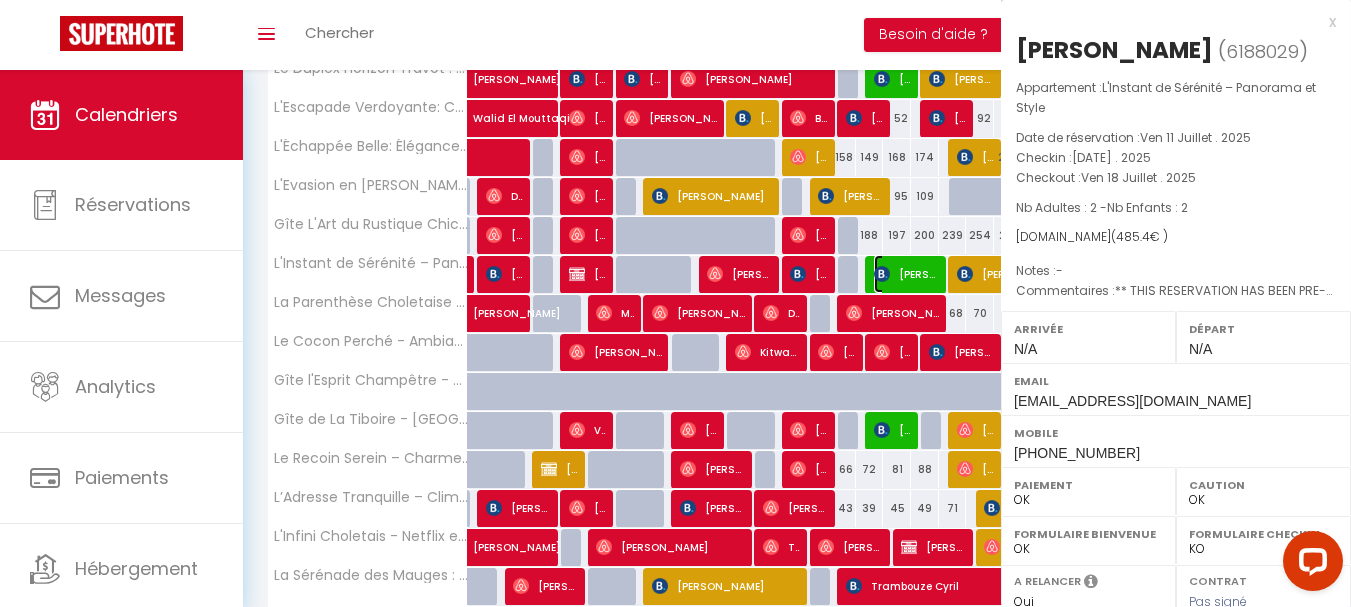 select on "KO" 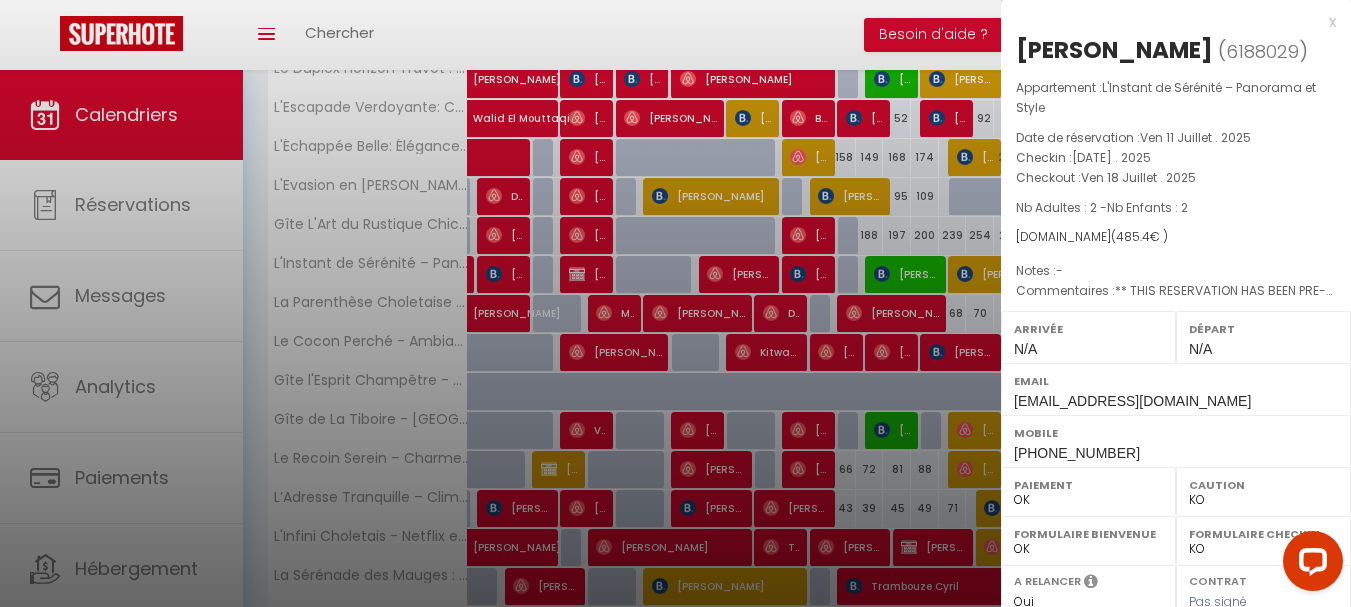 click at bounding box center (675, 303) 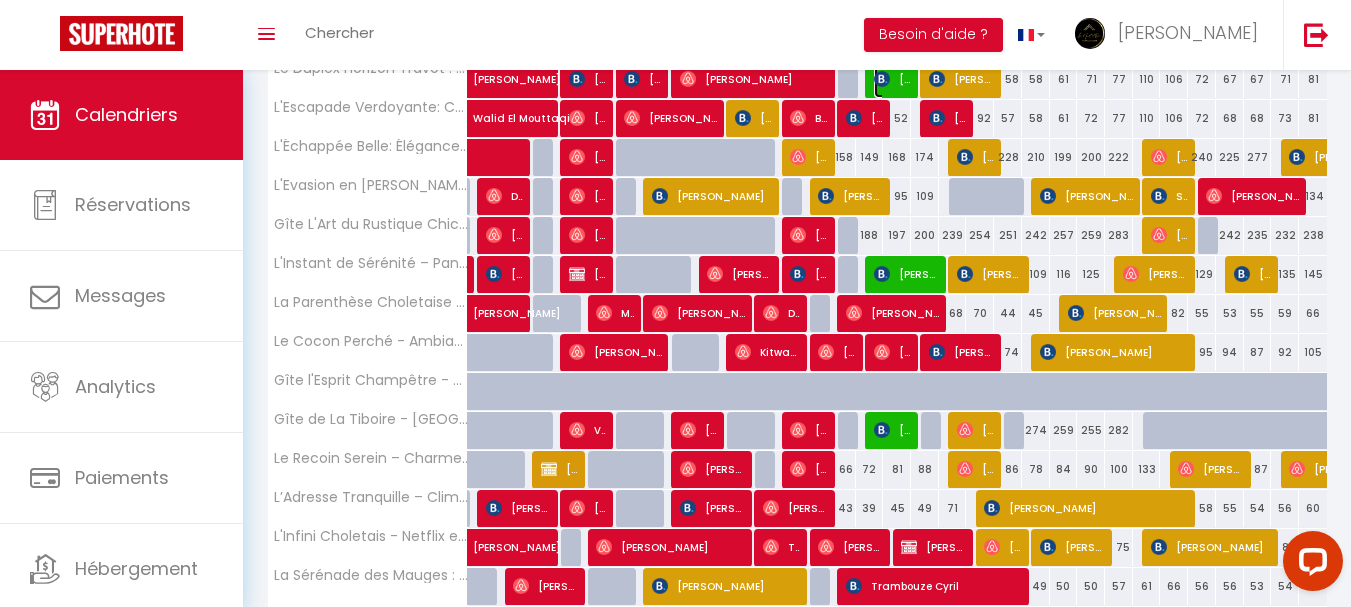 click on "[PERSON_NAME]" at bounding box center (892, 79) 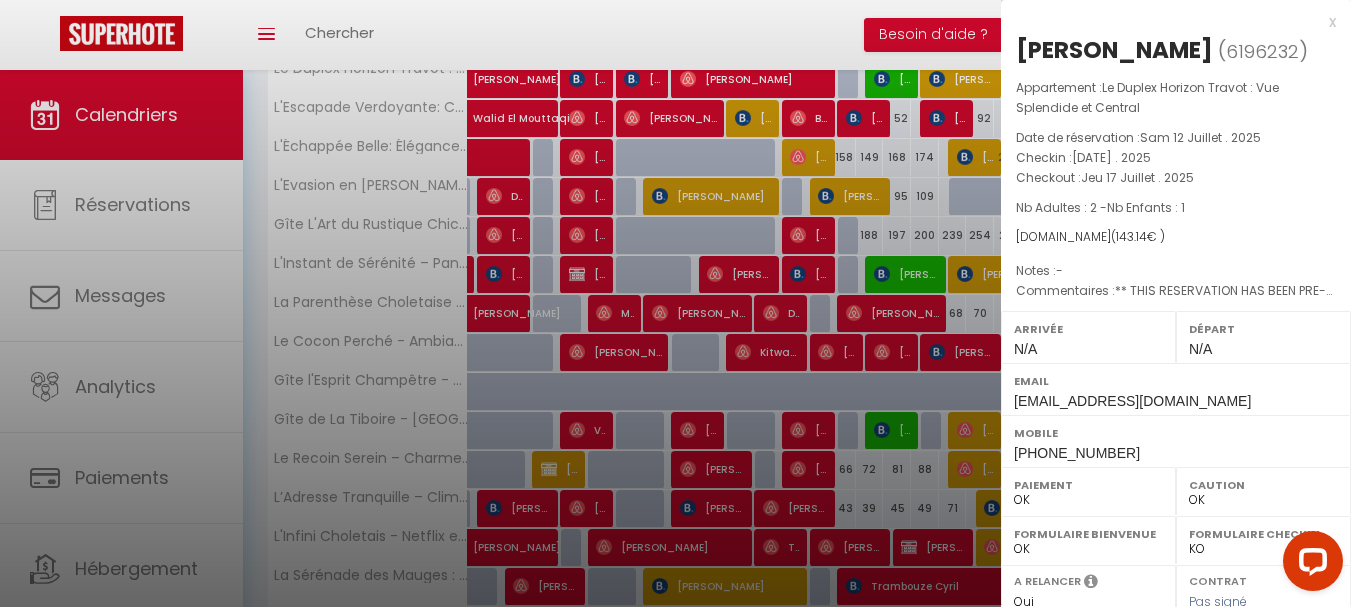 click at bounding box center (675, 303) 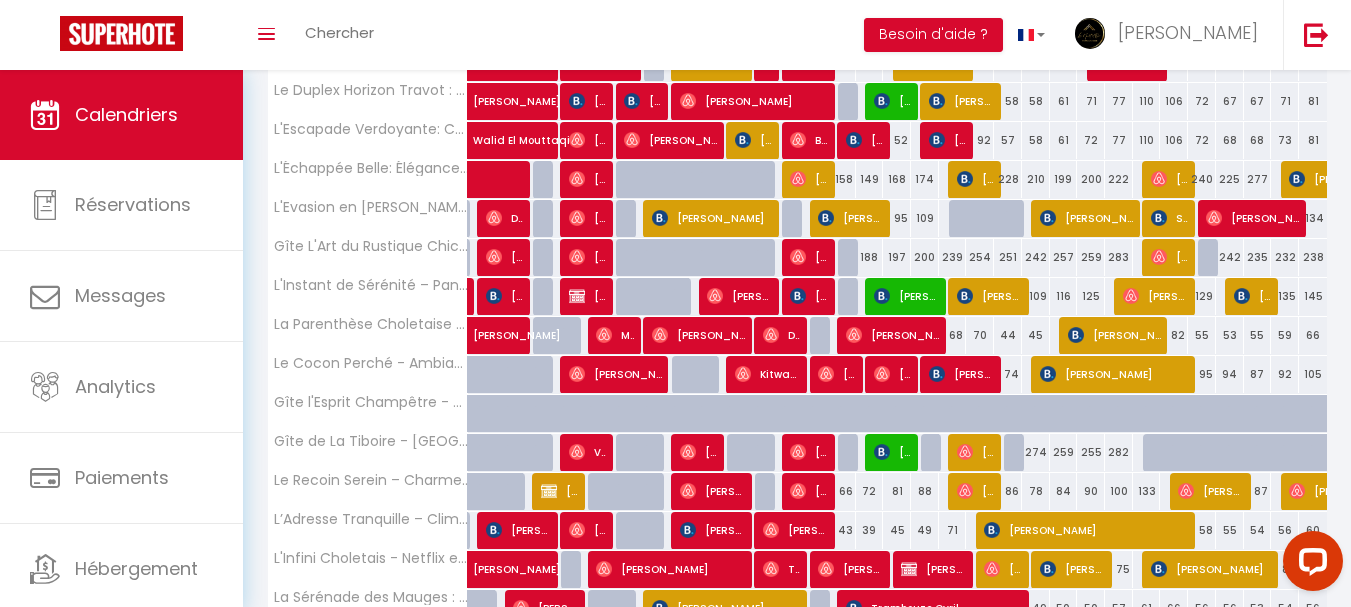 scroll, scrollTop: 395, scrollLeft: 0, axis: vertical 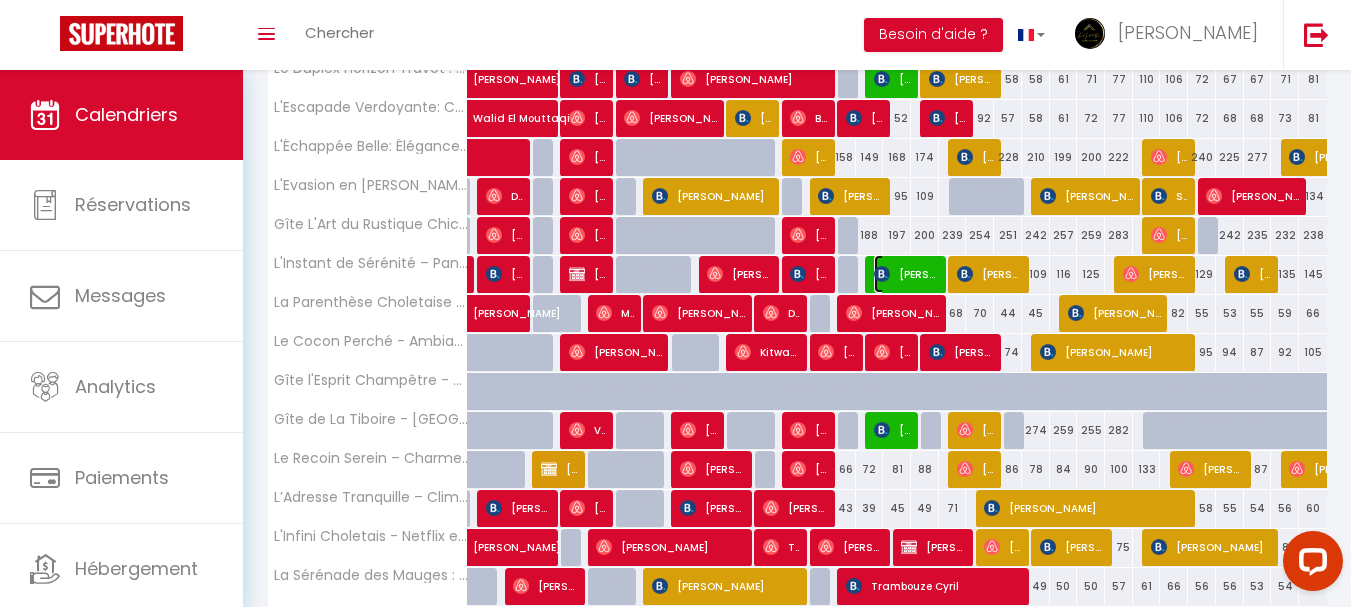 click on "[PERSON_NAME]" at bounding box center (906, 274) 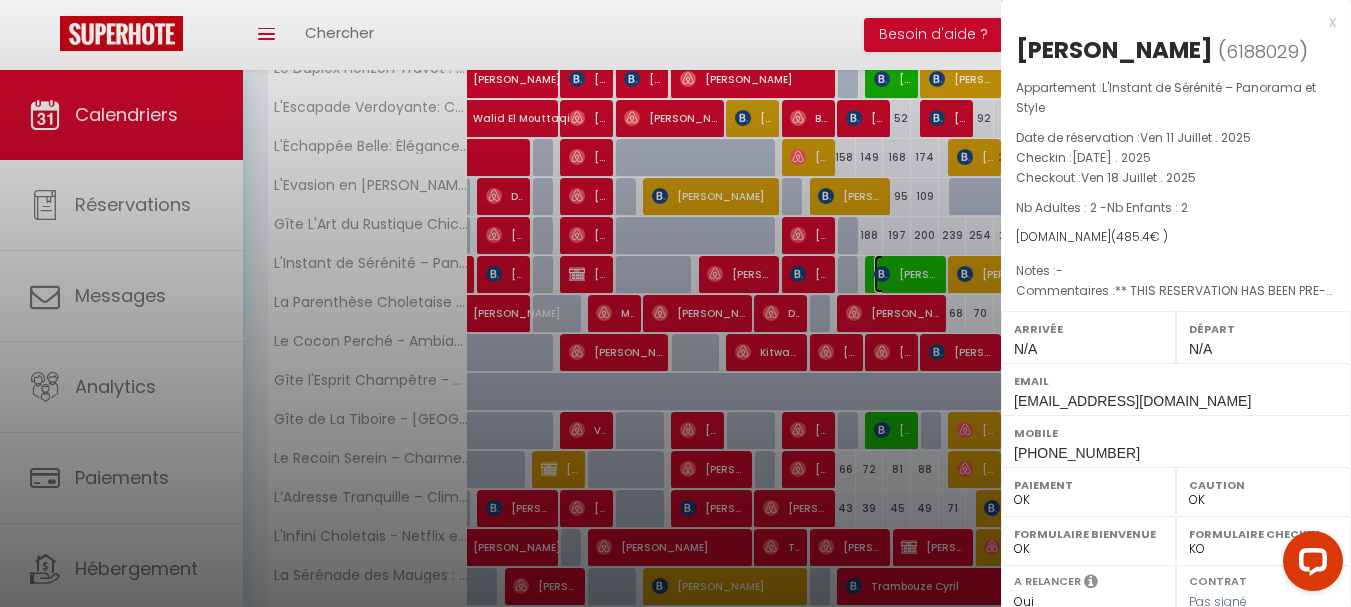 select on "KO" 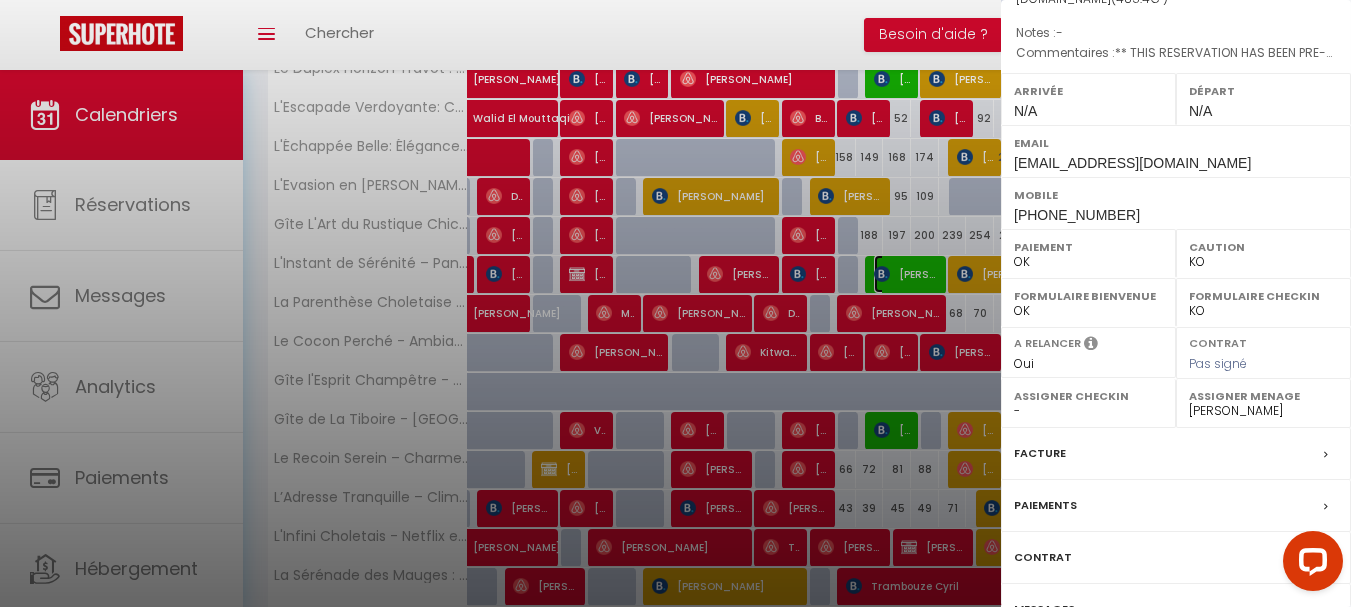 scroll, scrollTop: 345, scrollLeft: 0, axis: vertical 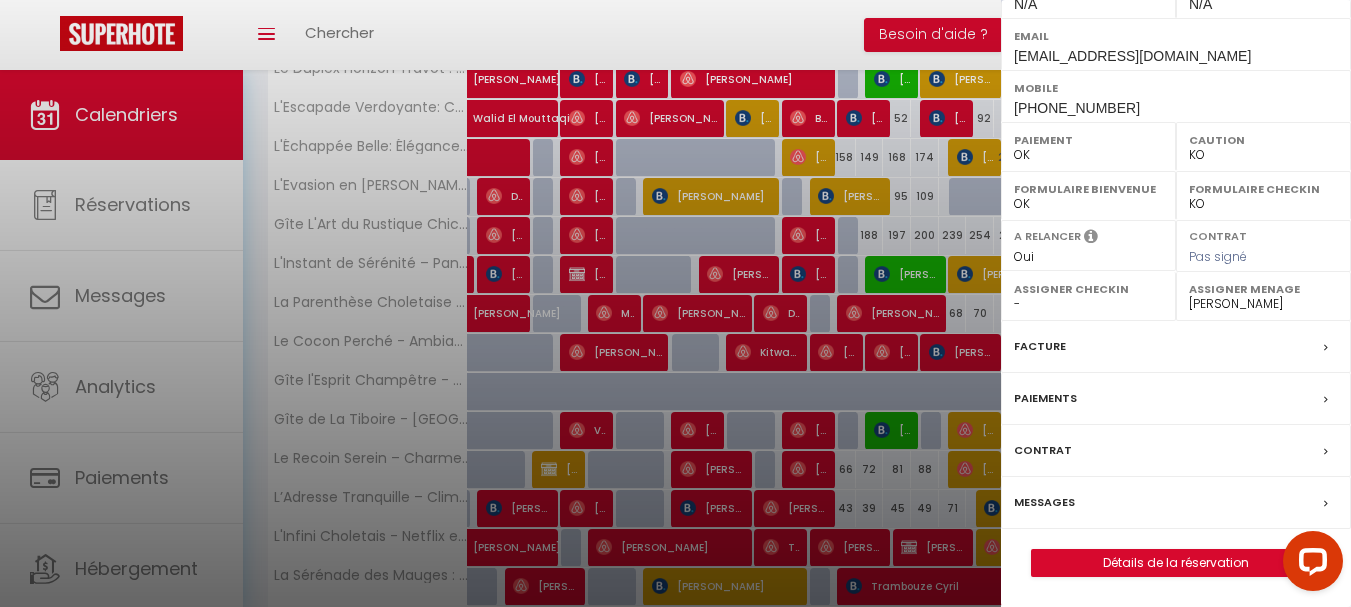 click on "Messages" at bounding box center [1044, 502] 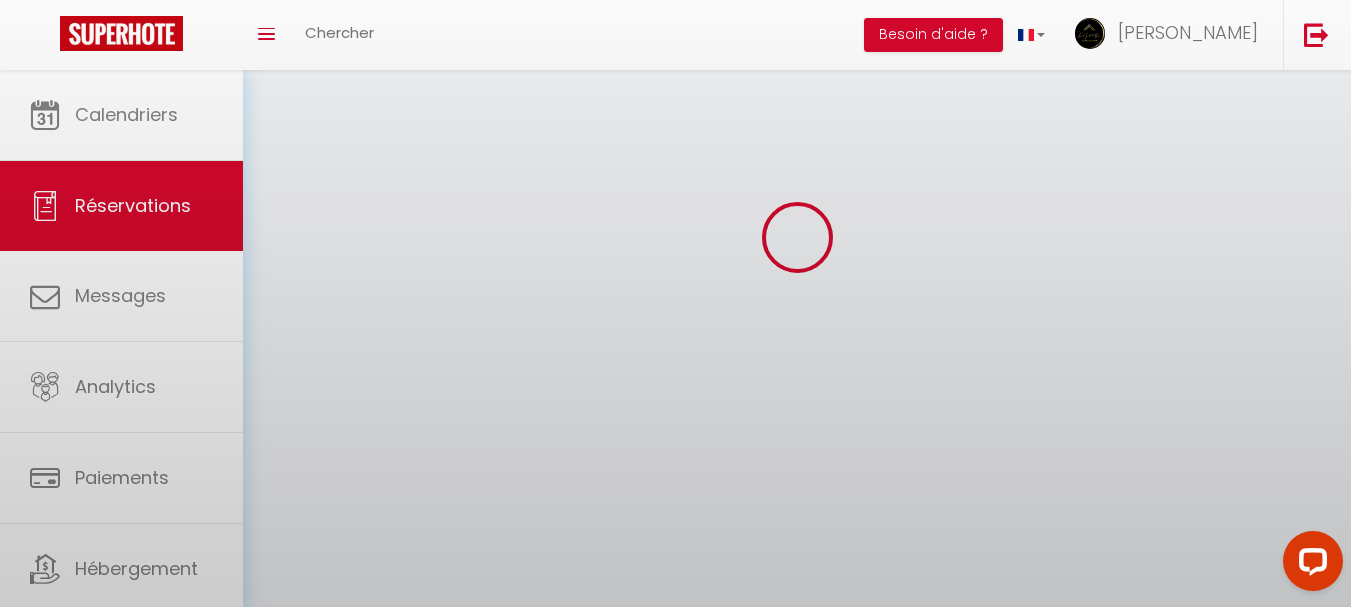 scroll, scrollTop: 0, scrollLeft: 0, axis: both 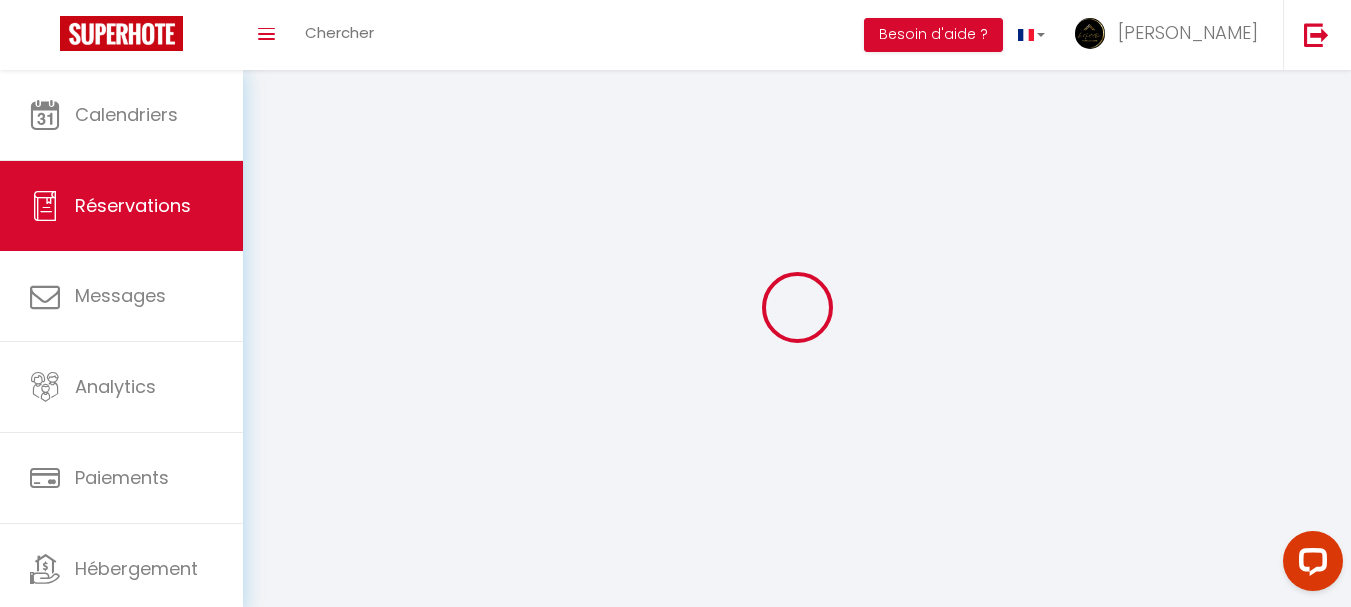 select 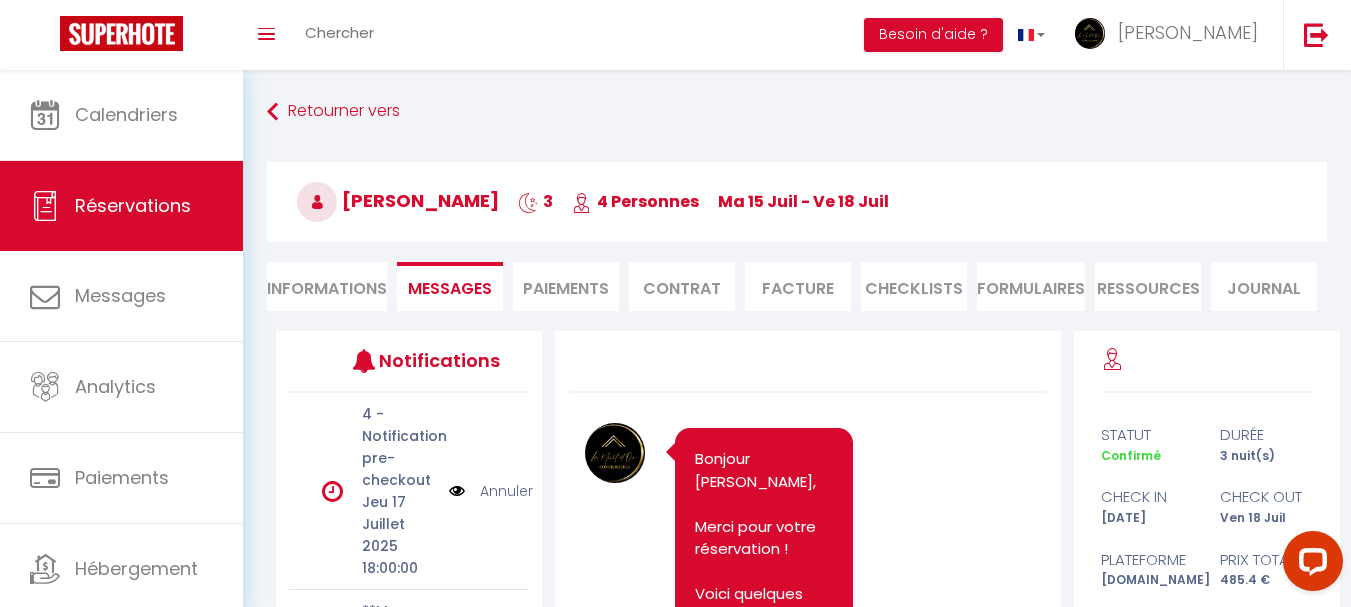 scroll, scrollTop: 6097, scrollLeft: 0, axis: vertical 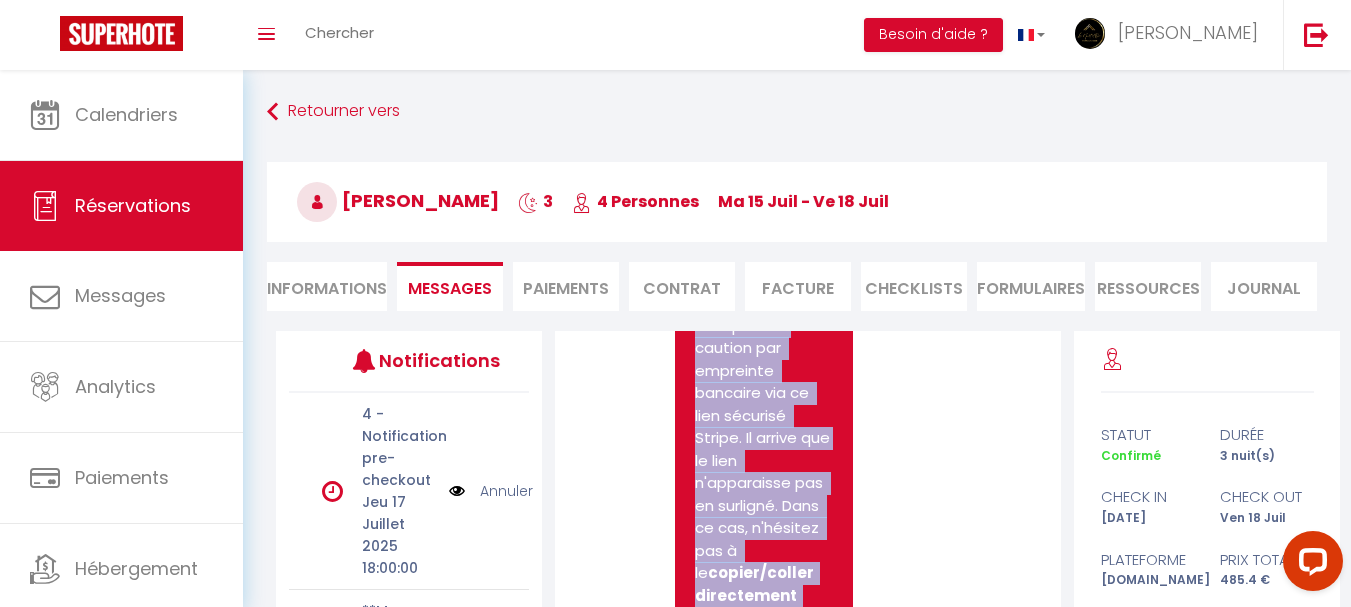 drag, startPoint x: 728, startPoint y: 523, endPoint x: 693, endPoint y: 409, distance: 119.25183 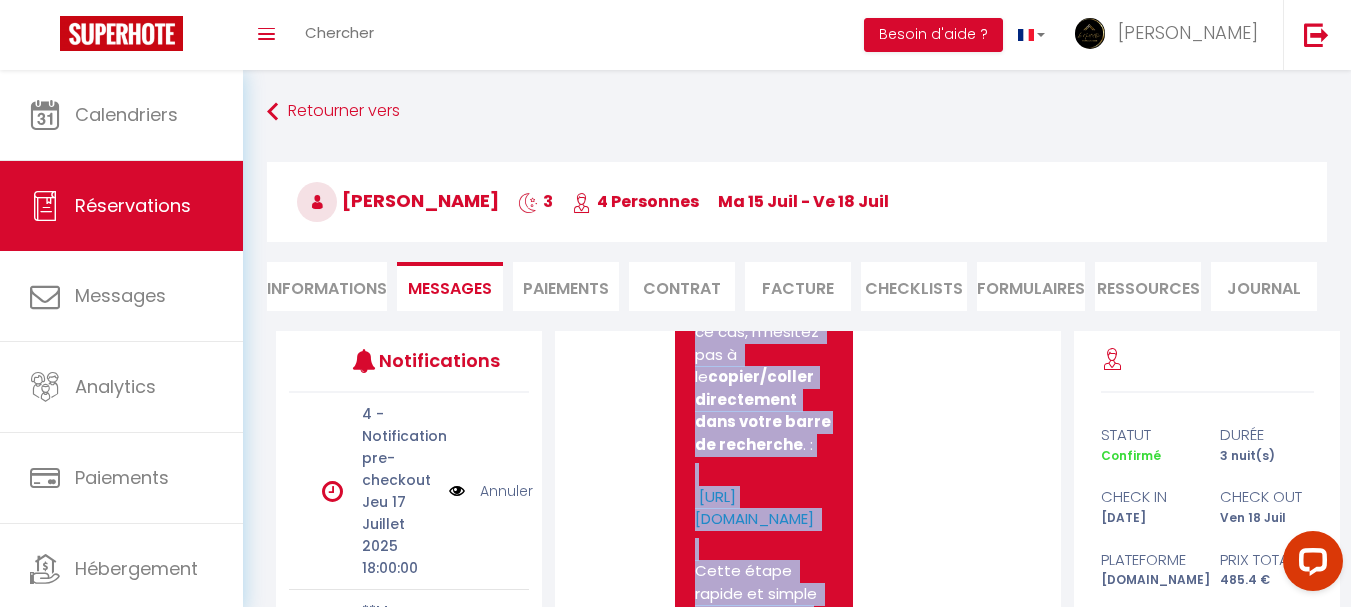 scroll, scrollTop: 5197, scrollLeft: 0, axis: vertical 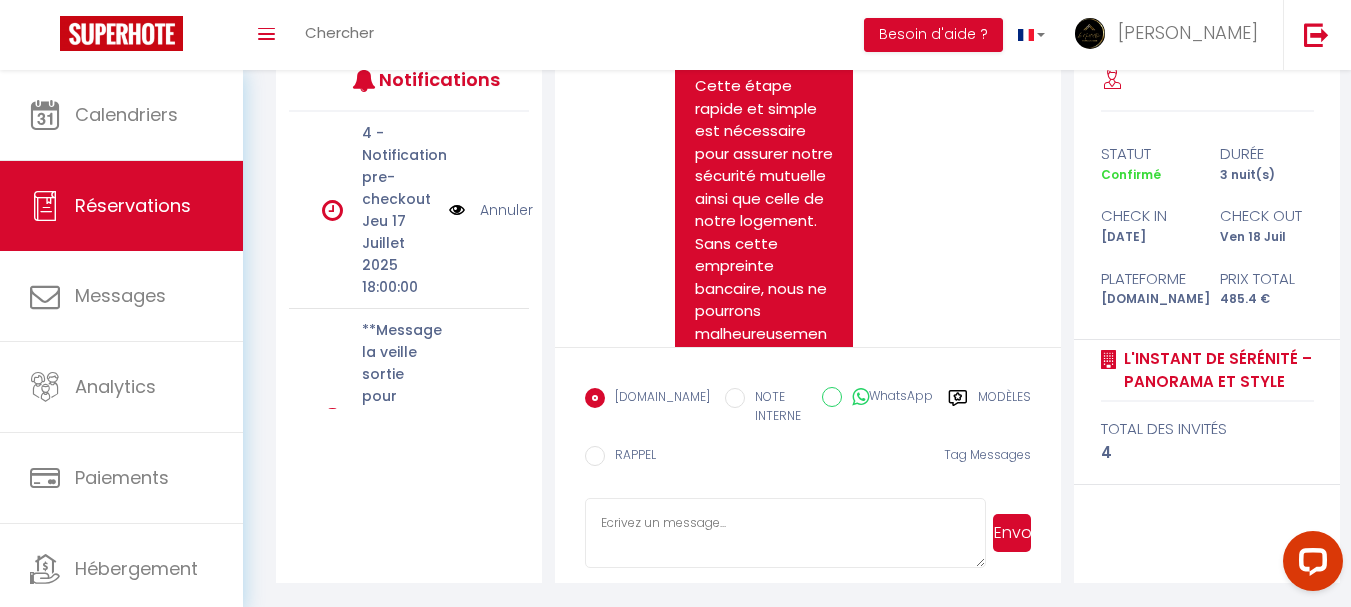 click on "WhatsApp" at bounding box center [887, 398] 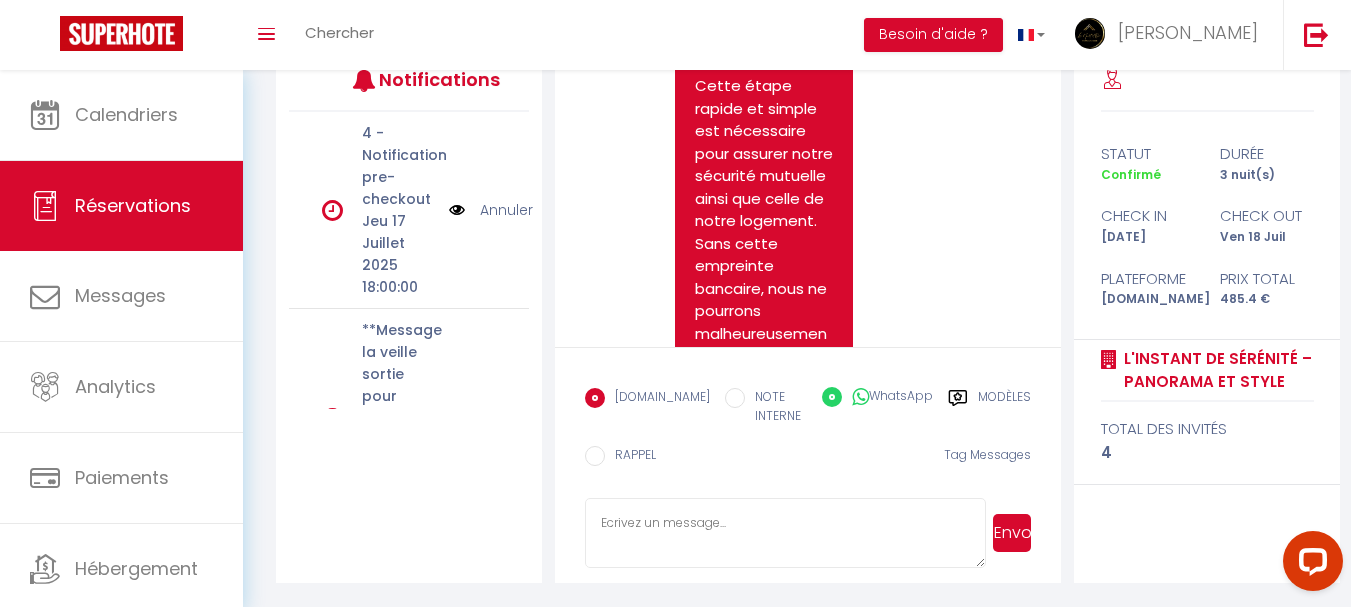 radio on "false" 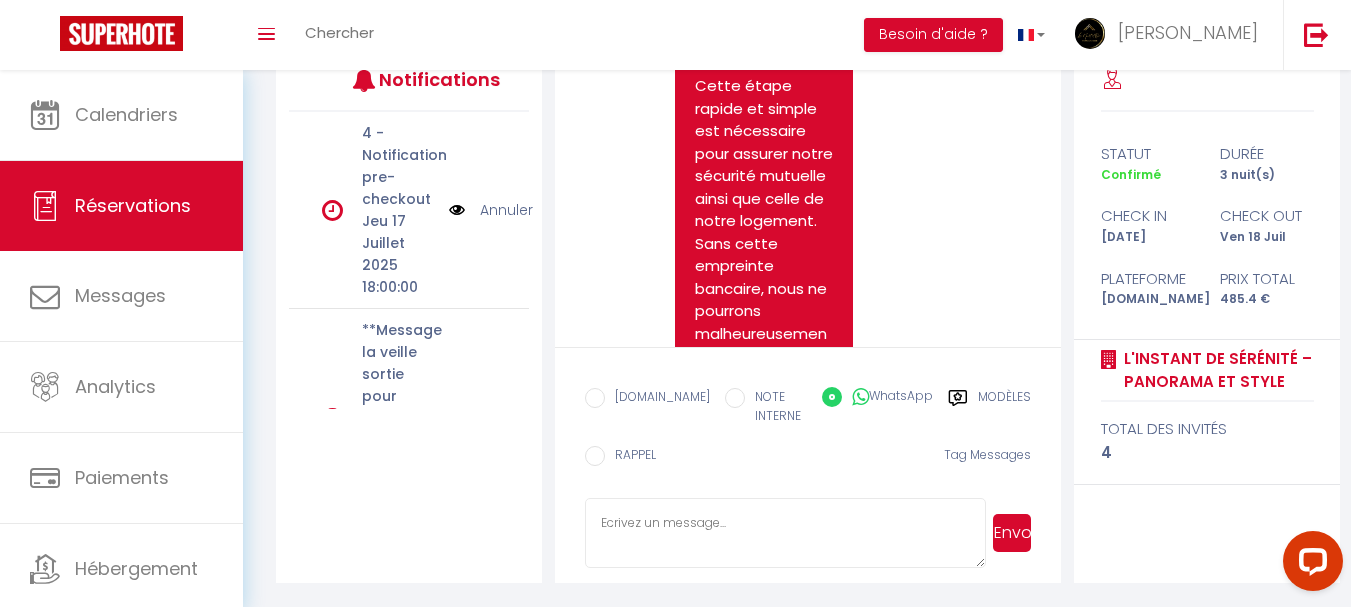 click on "Envoyer" at bounding box center [1012, 533] 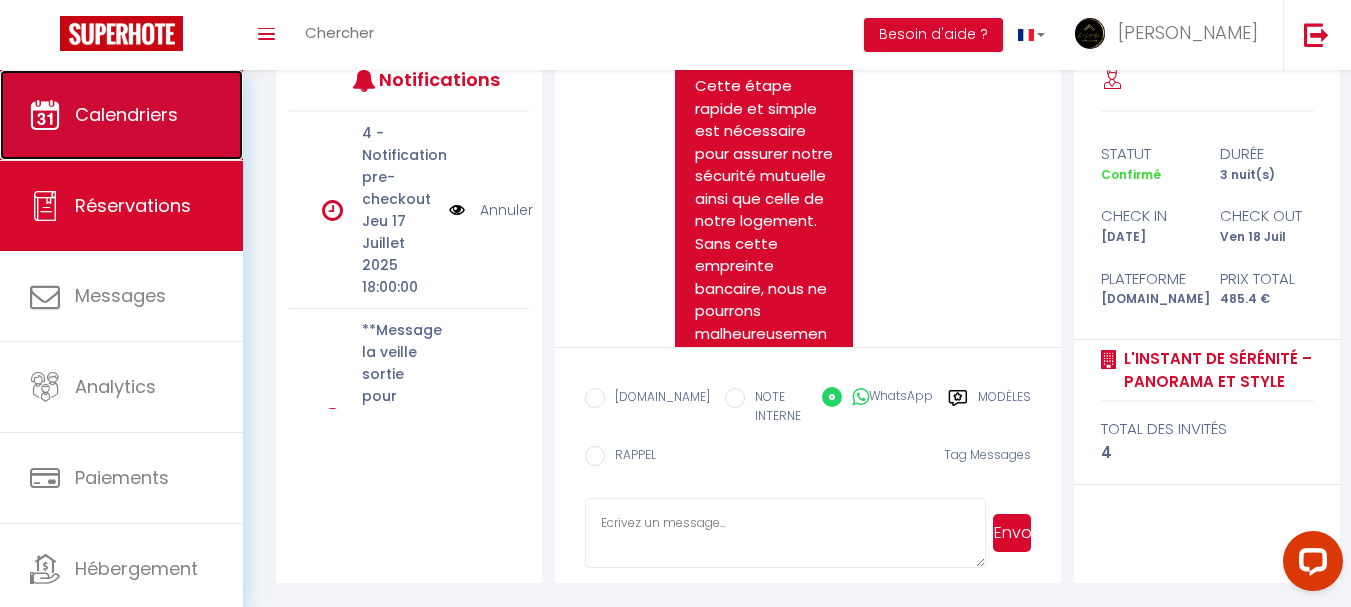 click on "Calendriers" at bounding box center (126, 114) 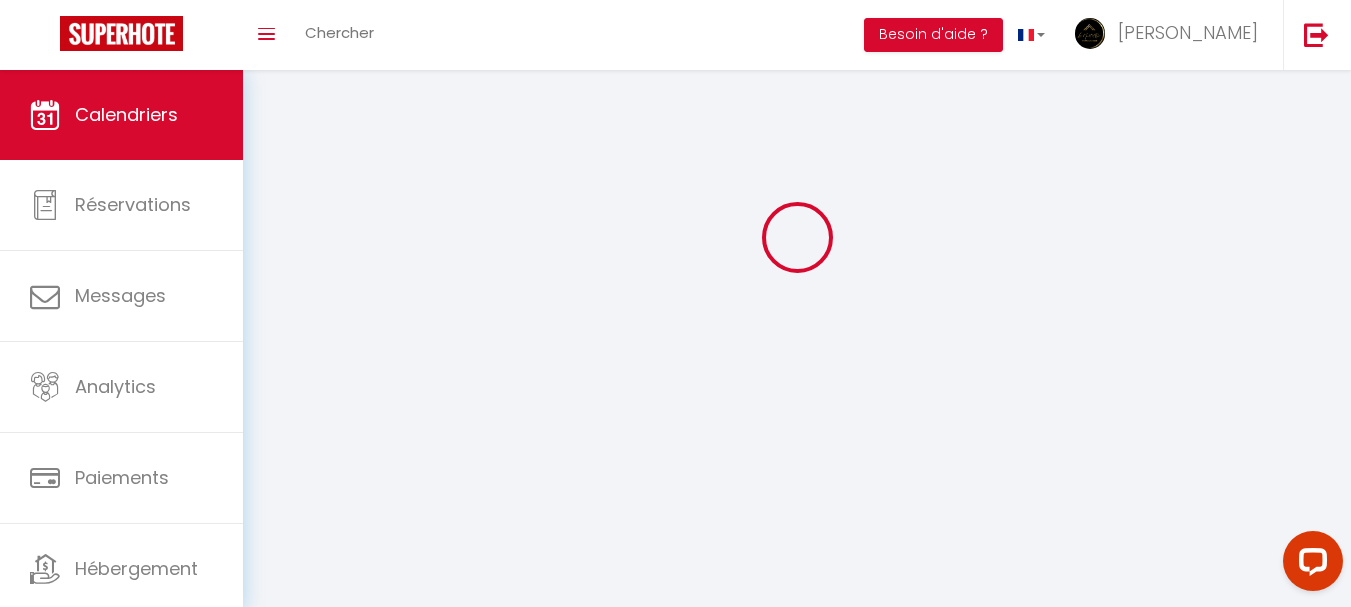 scroll, scrollTop: 0, scrollLeft: 0, axis: both 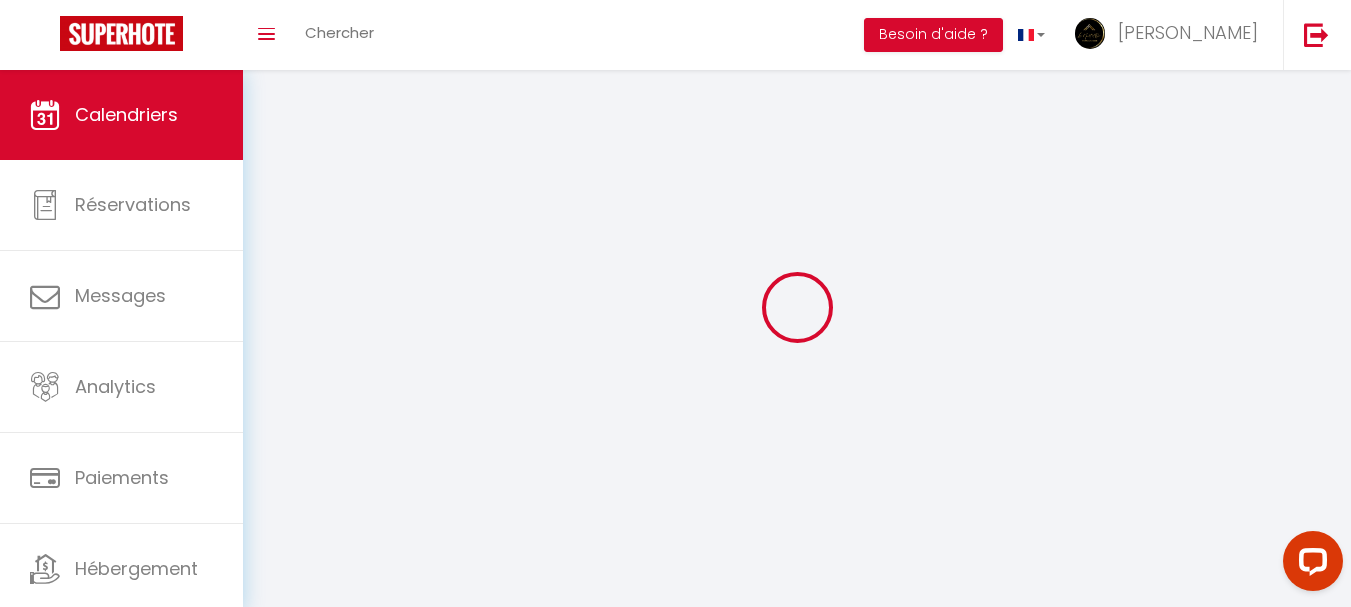 select 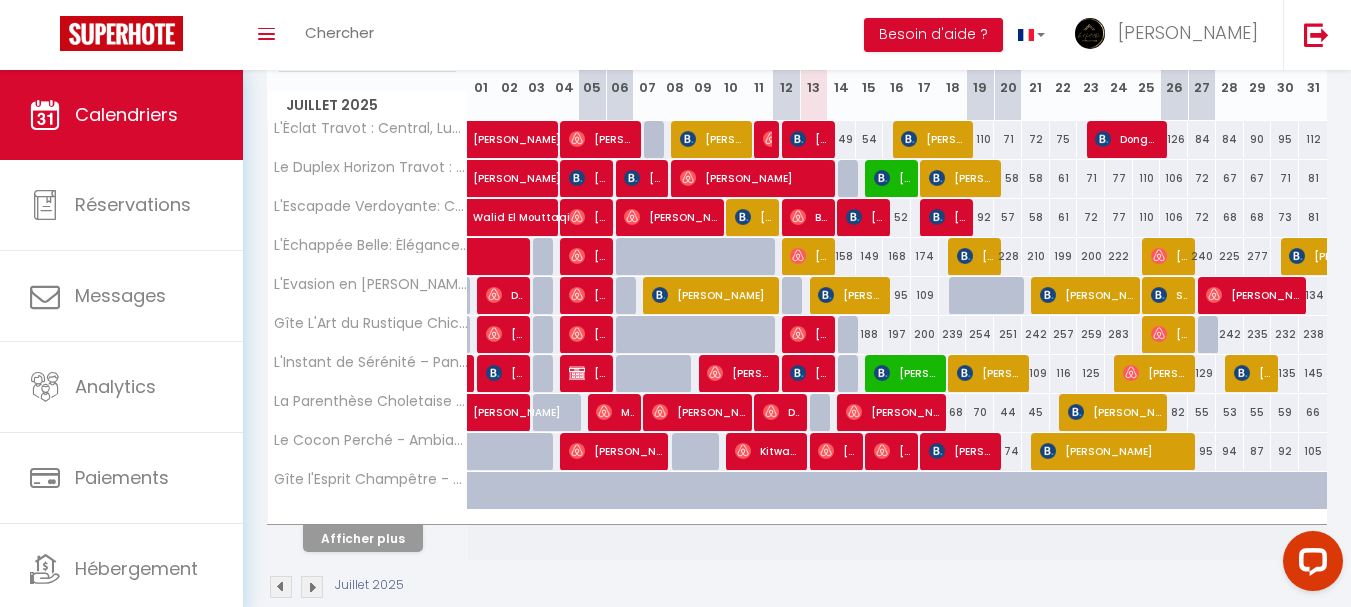 scroll, scrollTop: 300, scrollLeft: 0, axis: vertical 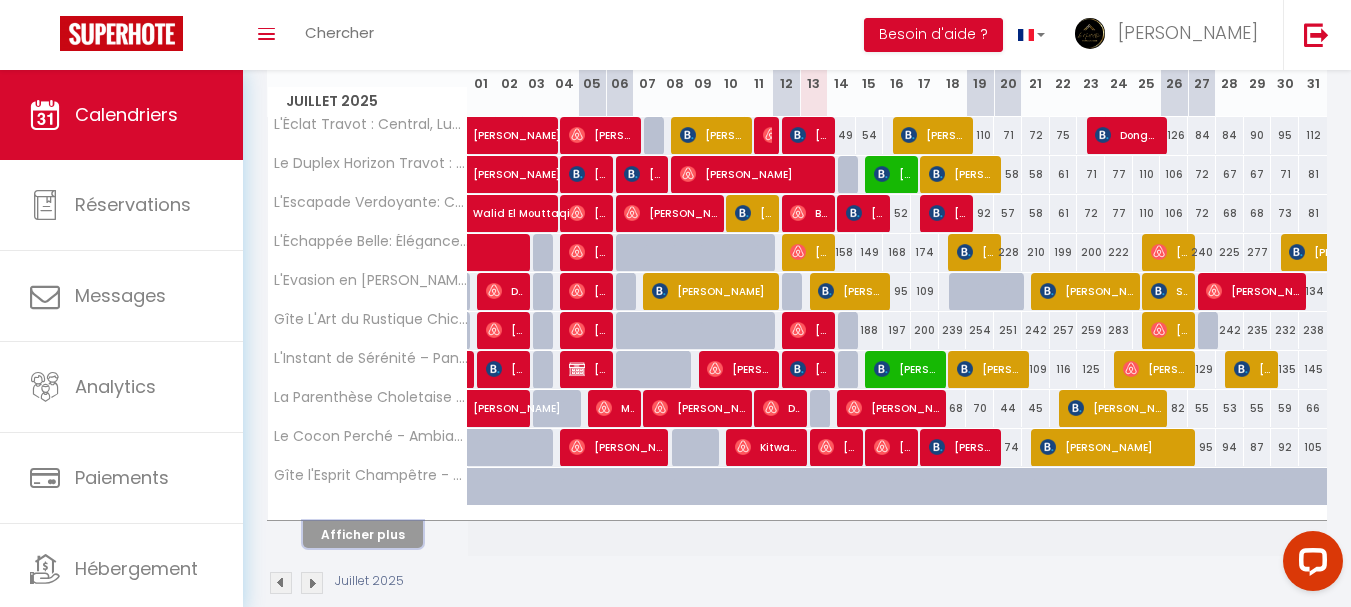 click on "Afficher plus" at bounding box center (363, 534) 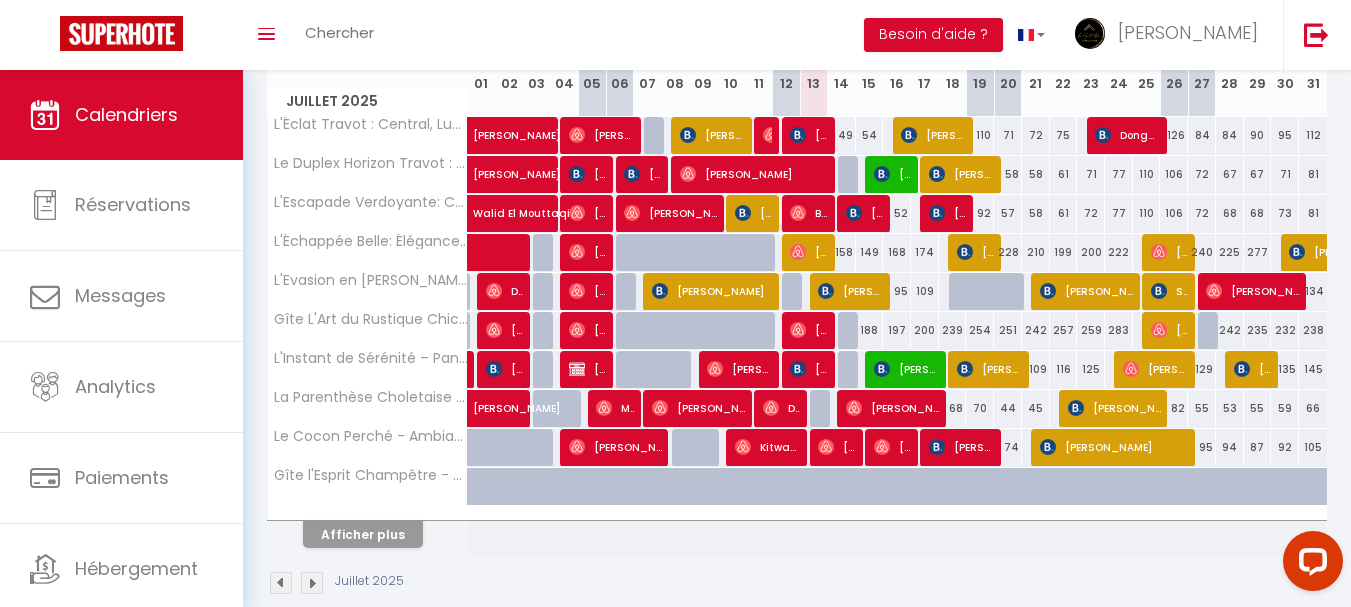 select 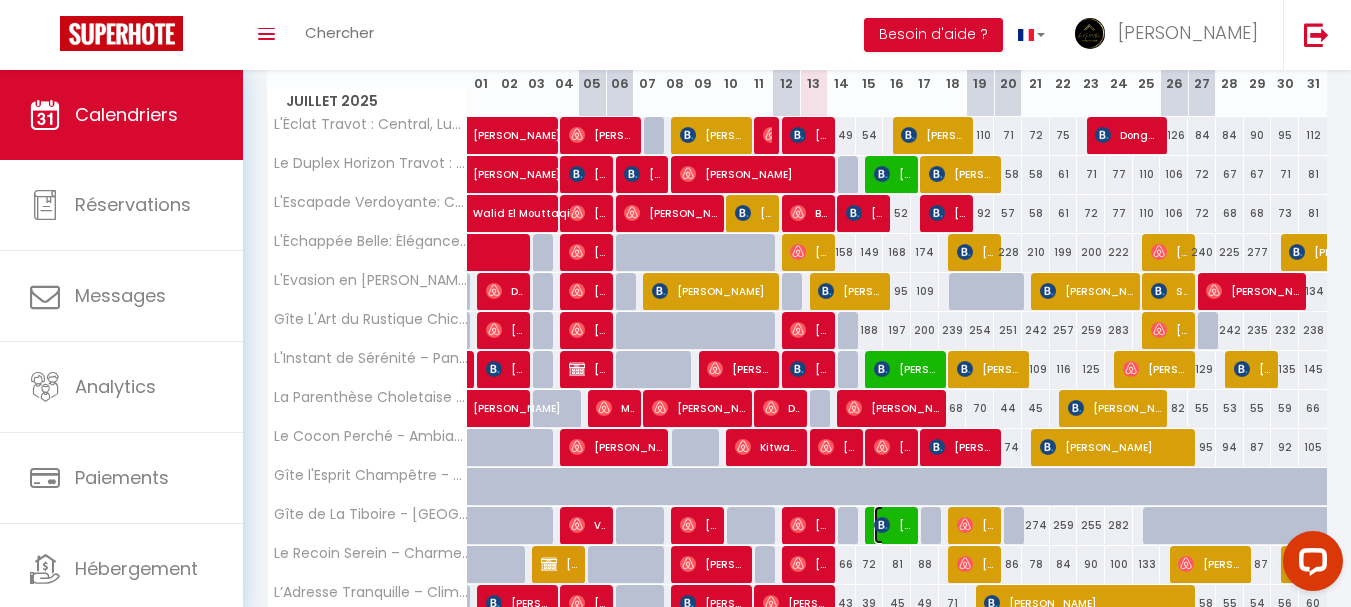 click at bounding box center (882, 525) 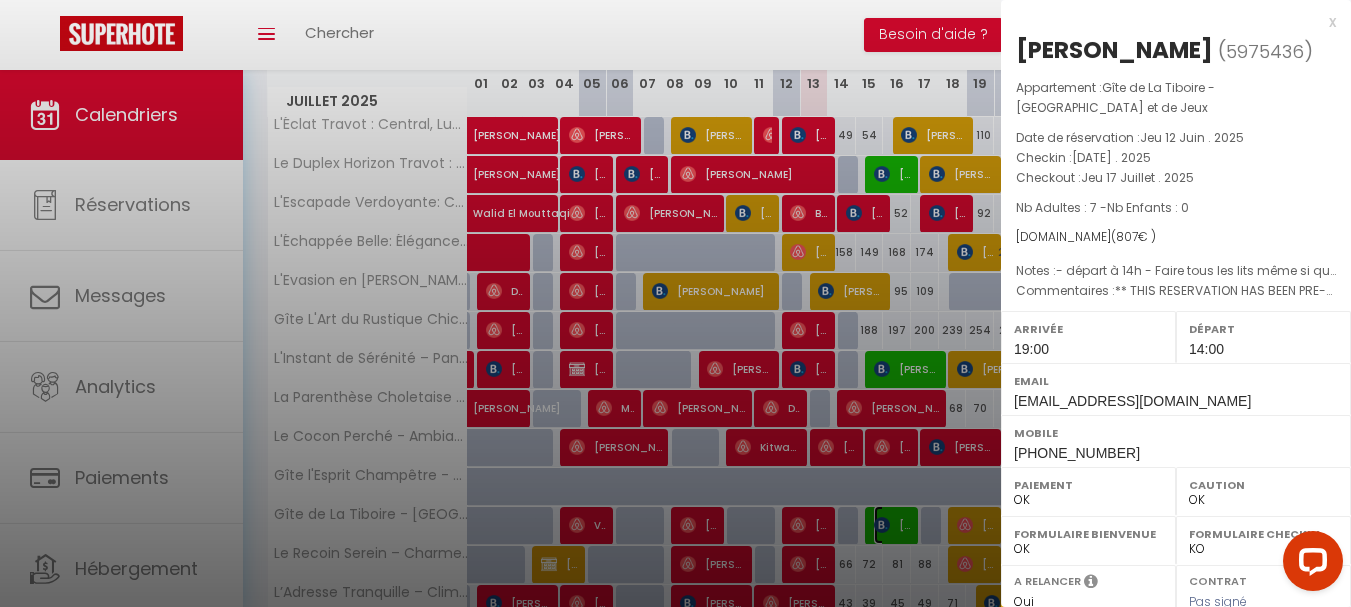 select on "41594" 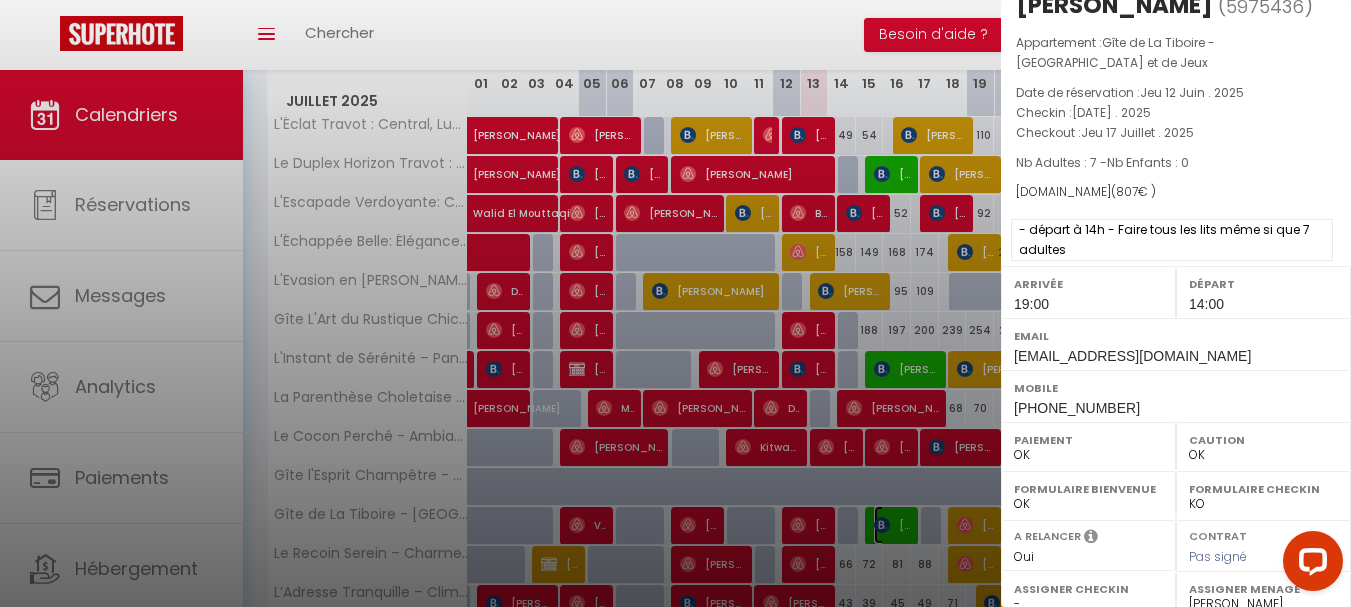 scroll, scrollTop: 0, scrollLeft: 0, axis: both 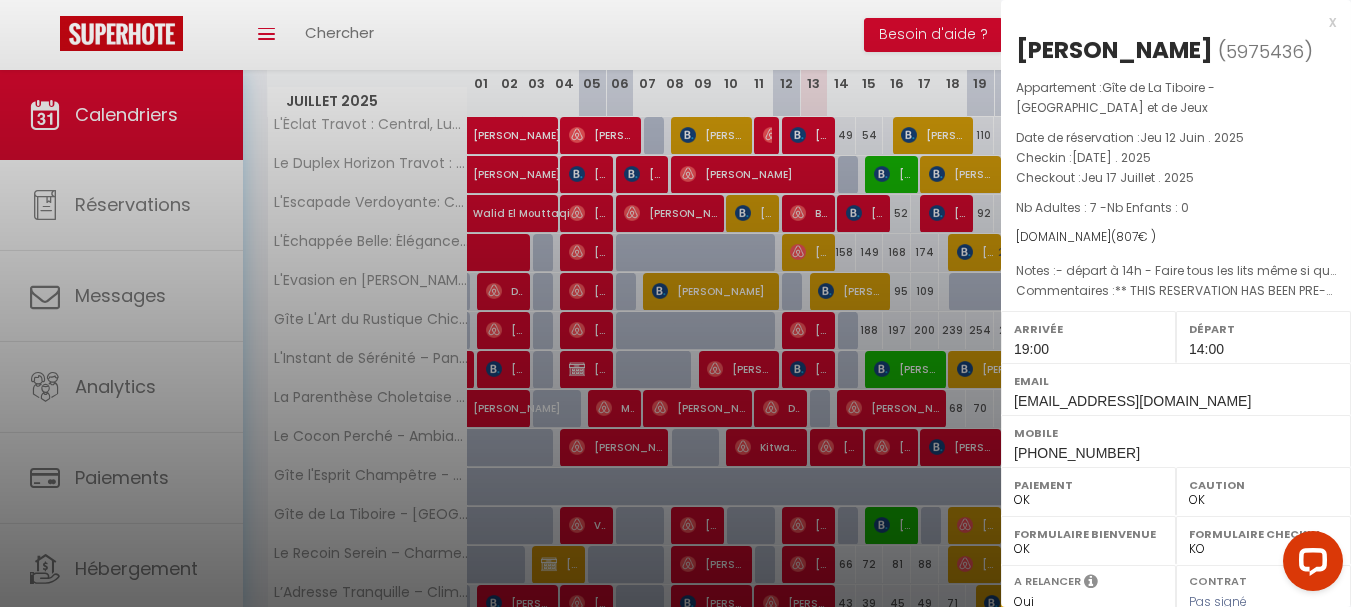 click on "x" at bounding box center (1168, 22) 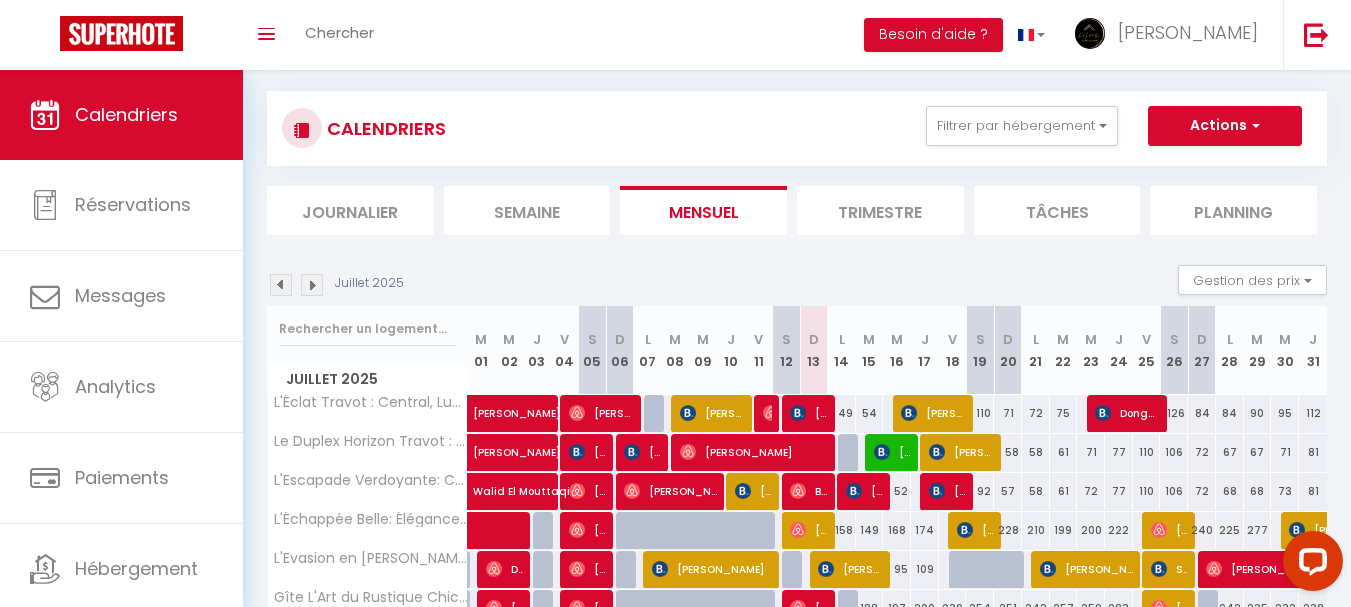 scroll, scrollTop: 0, scrollLeft: 0, axis: both 